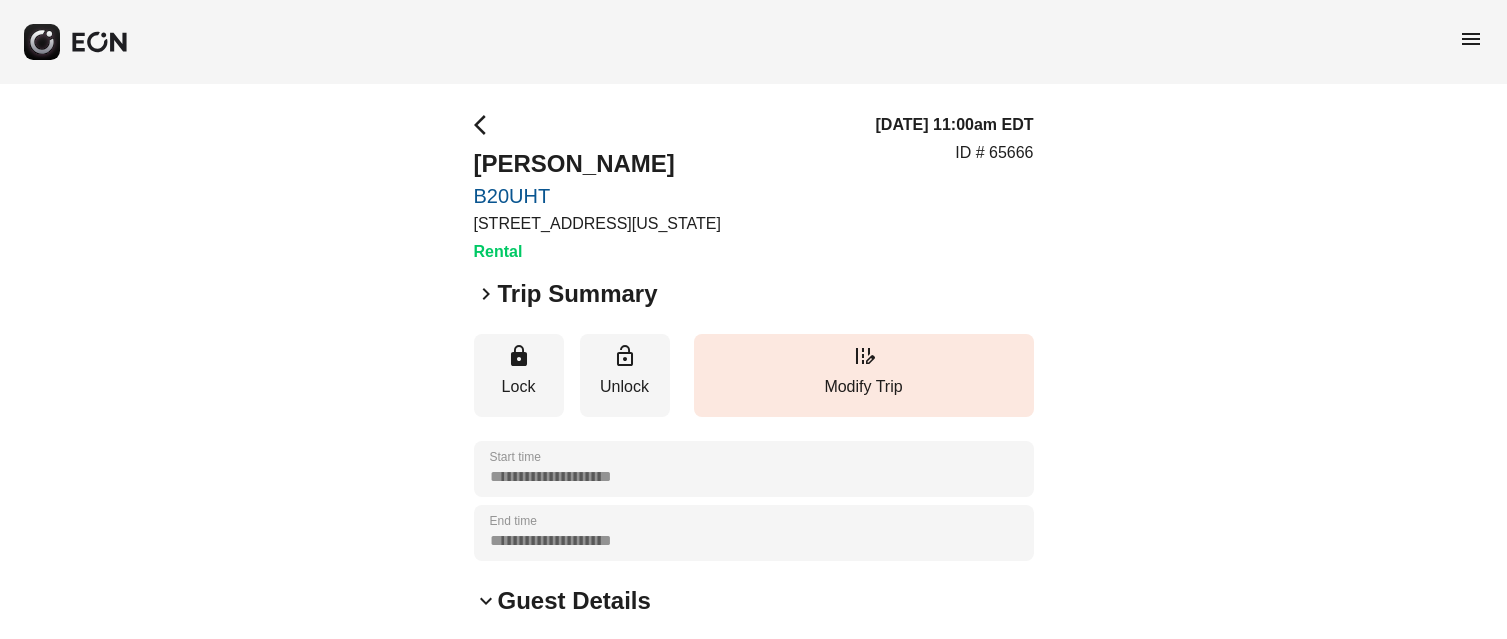 scroll, scrollTop: 0, scrollLeft: 0, axis: both 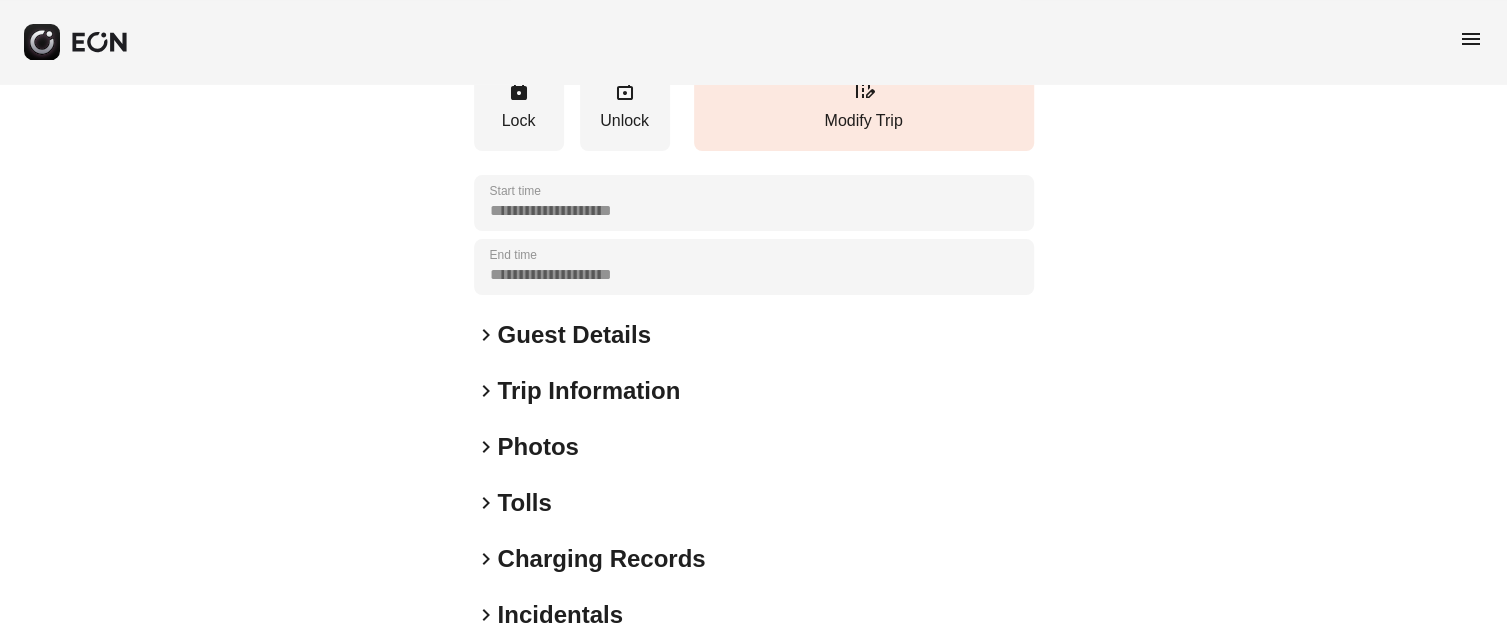 click on "Guest Details" at bounding box center (574, 335) 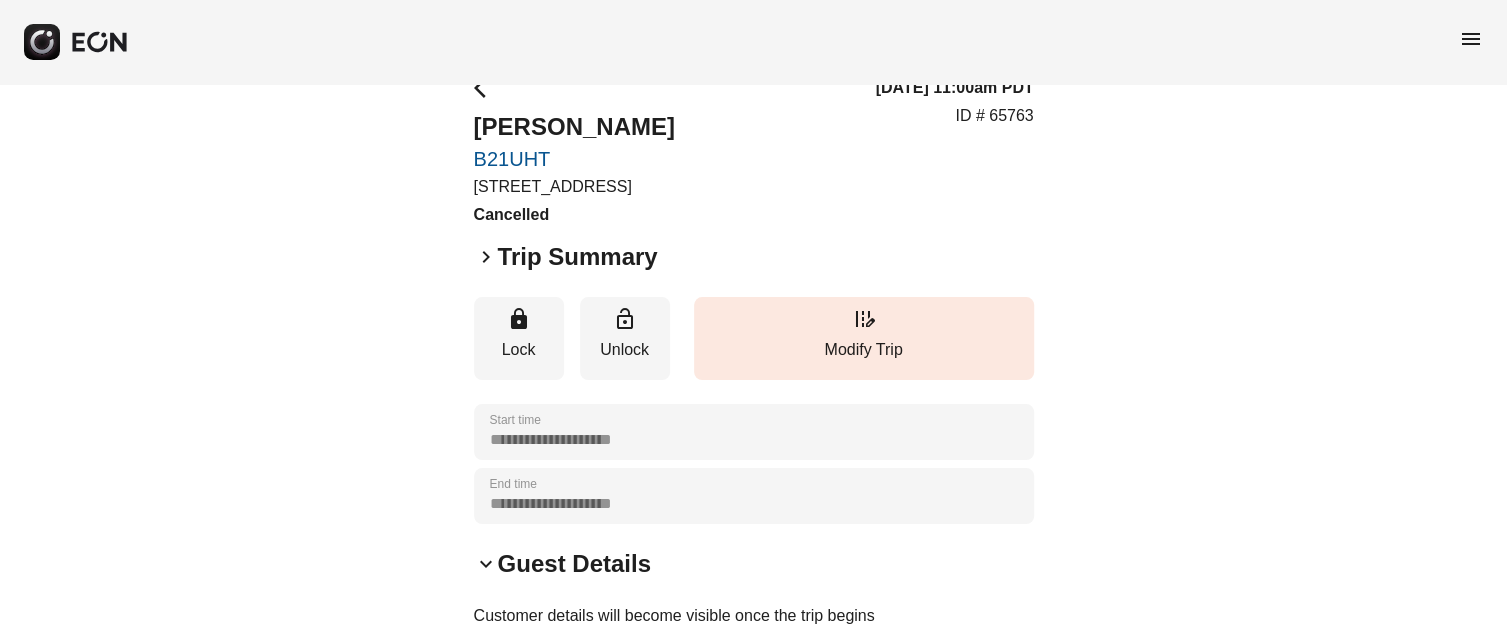scroll, scrollTop: 0, scrollLeft: 0, axis: both 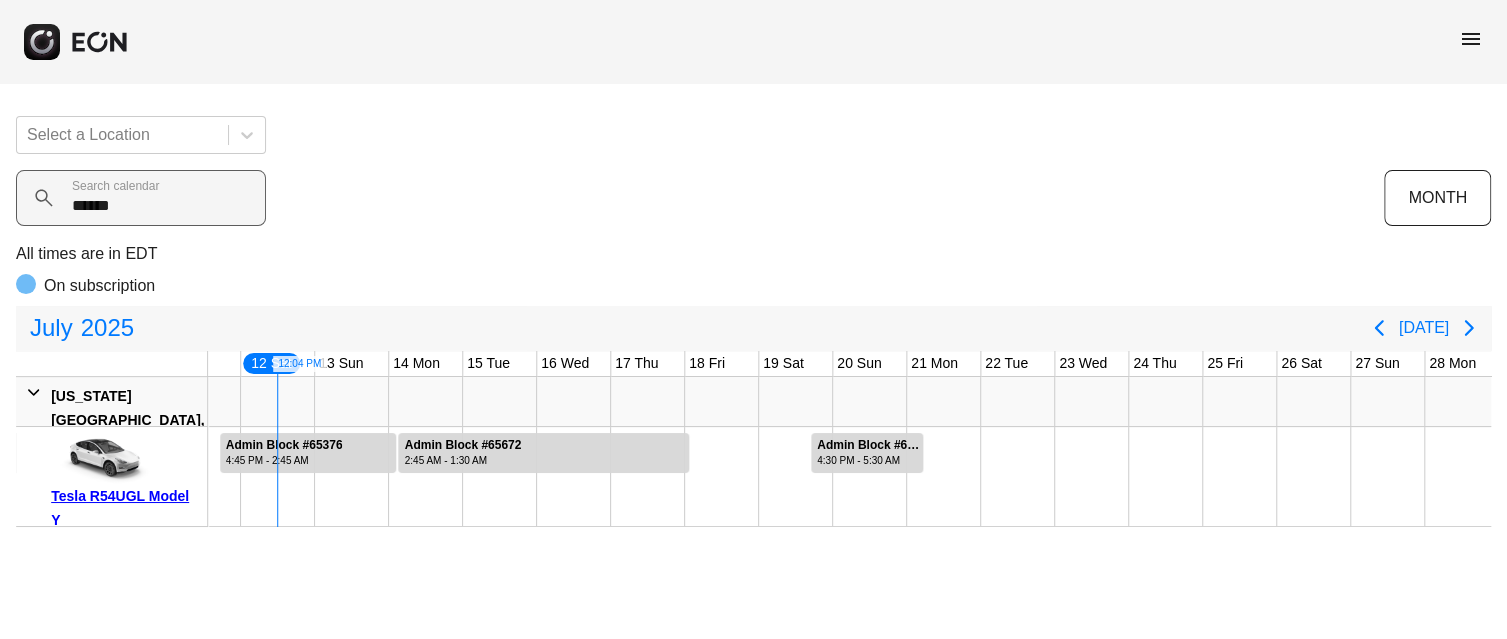 drag, startPoint x: 0, startPoint y: 0, endPoint x: 54, endPoint y: 204, distance: 211.02606 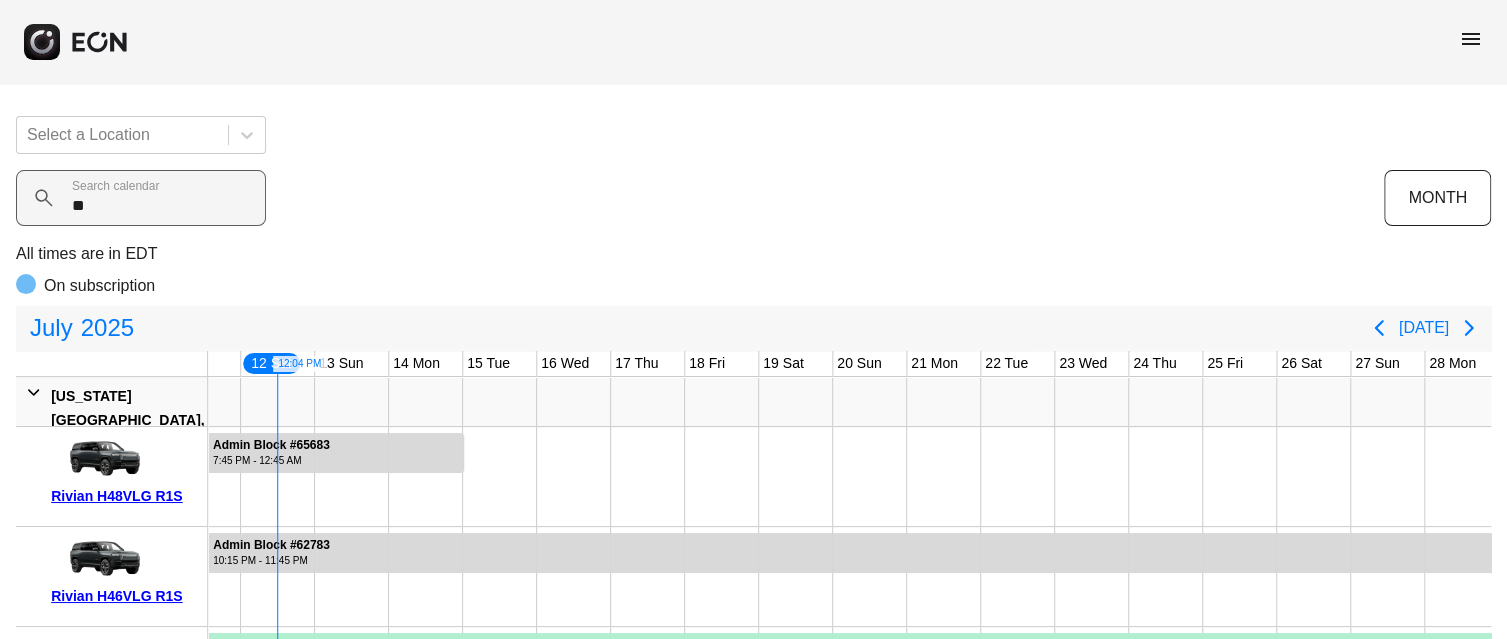 type on "***" 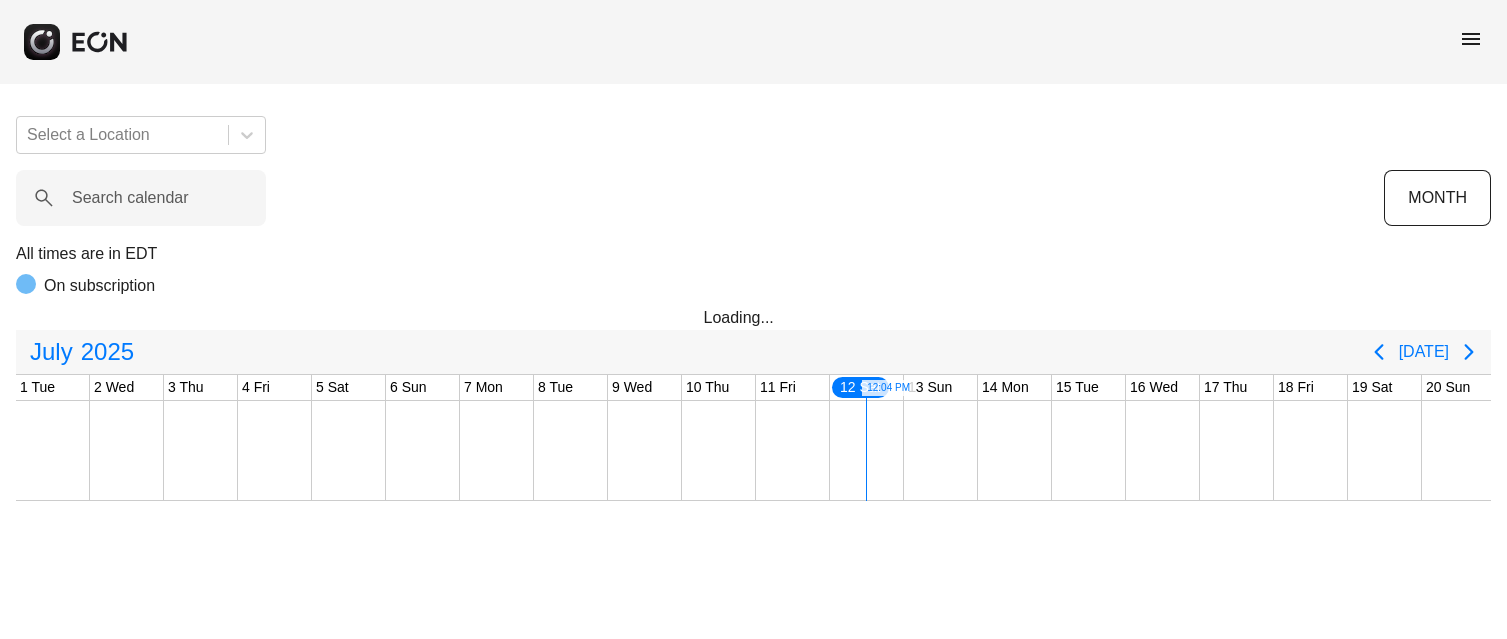 scroll, scrollTop: 0, scrollLeft: 0, axis: both 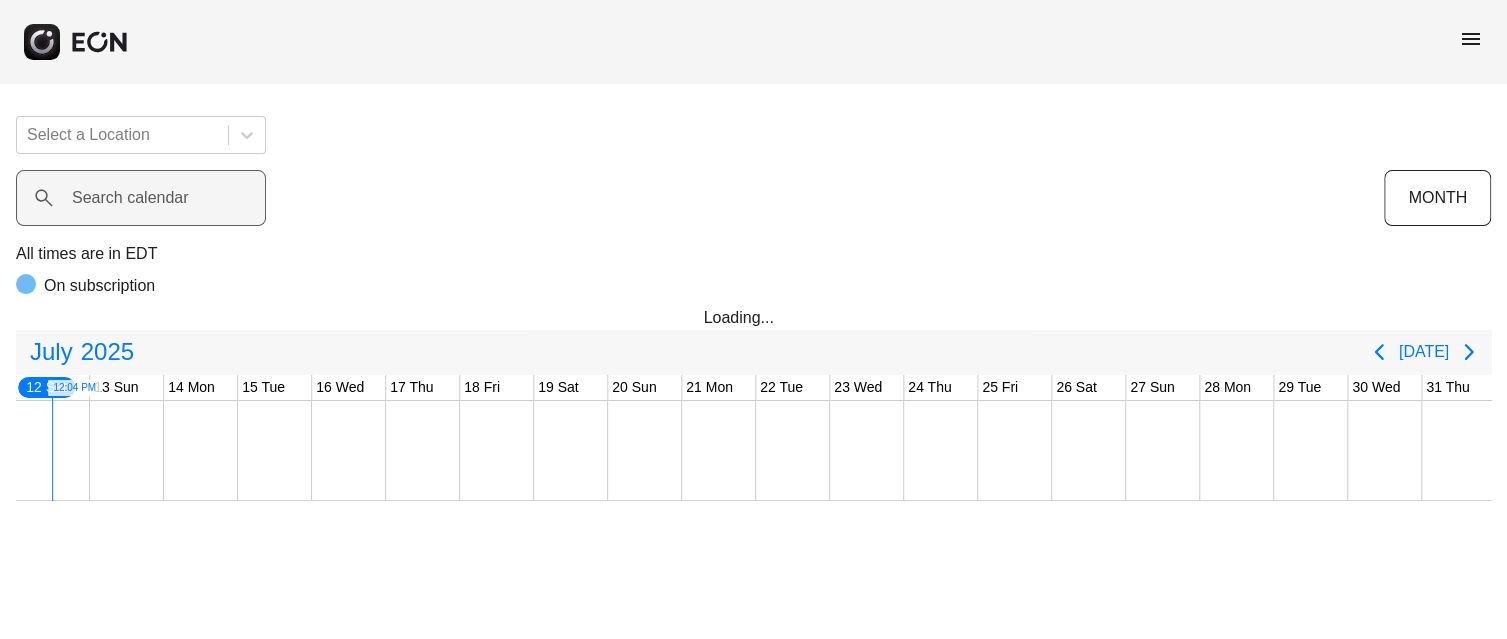 click on "Search calendar" at bounding box center (130, 198) 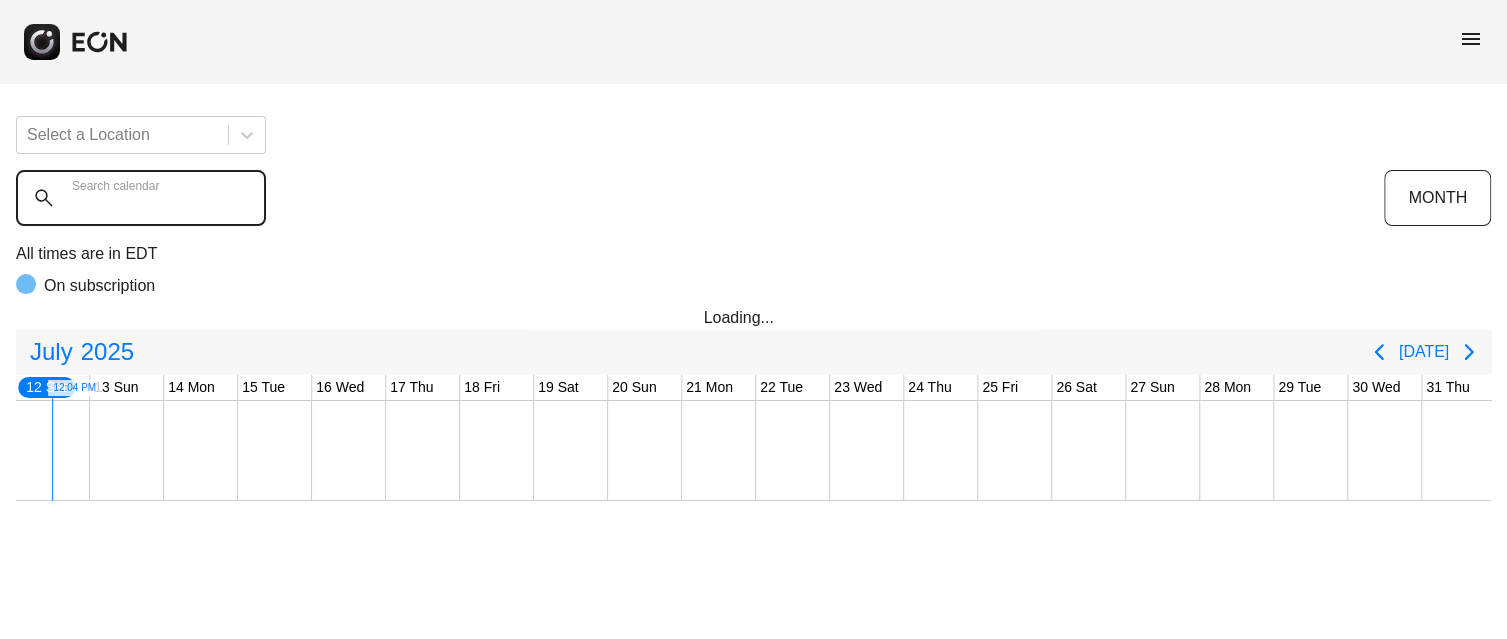 click on "Search calendar" at bounding box center (141, 198) 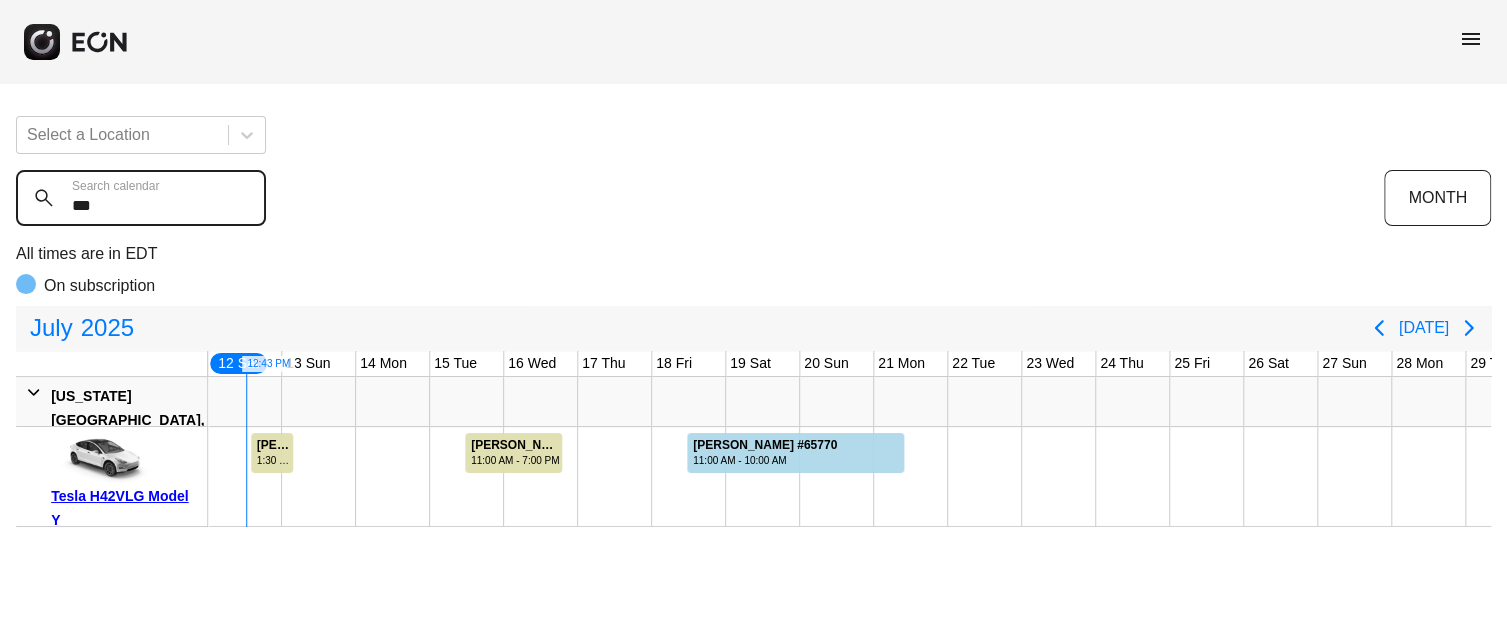 drag, startPoint x: 109, startPoint y: 195, endPoint x: 24, endPoint y: 201, distance: 85.2115 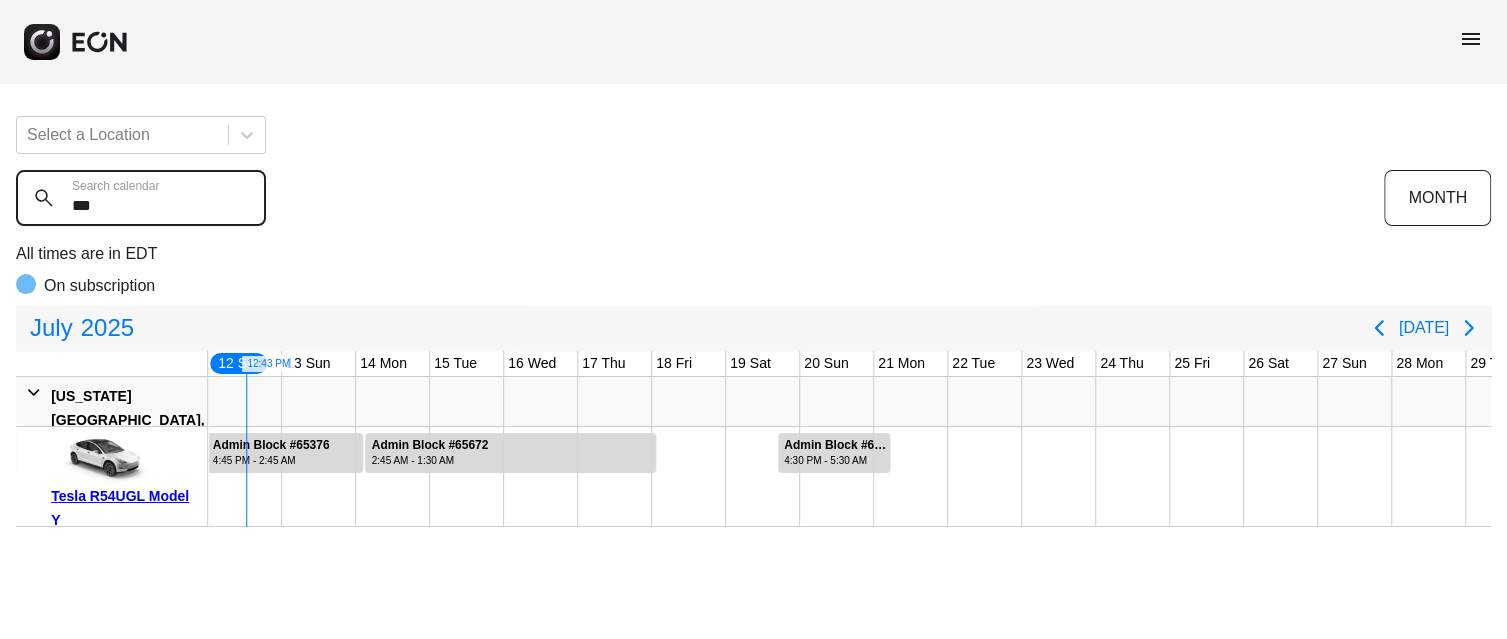 type on "***" 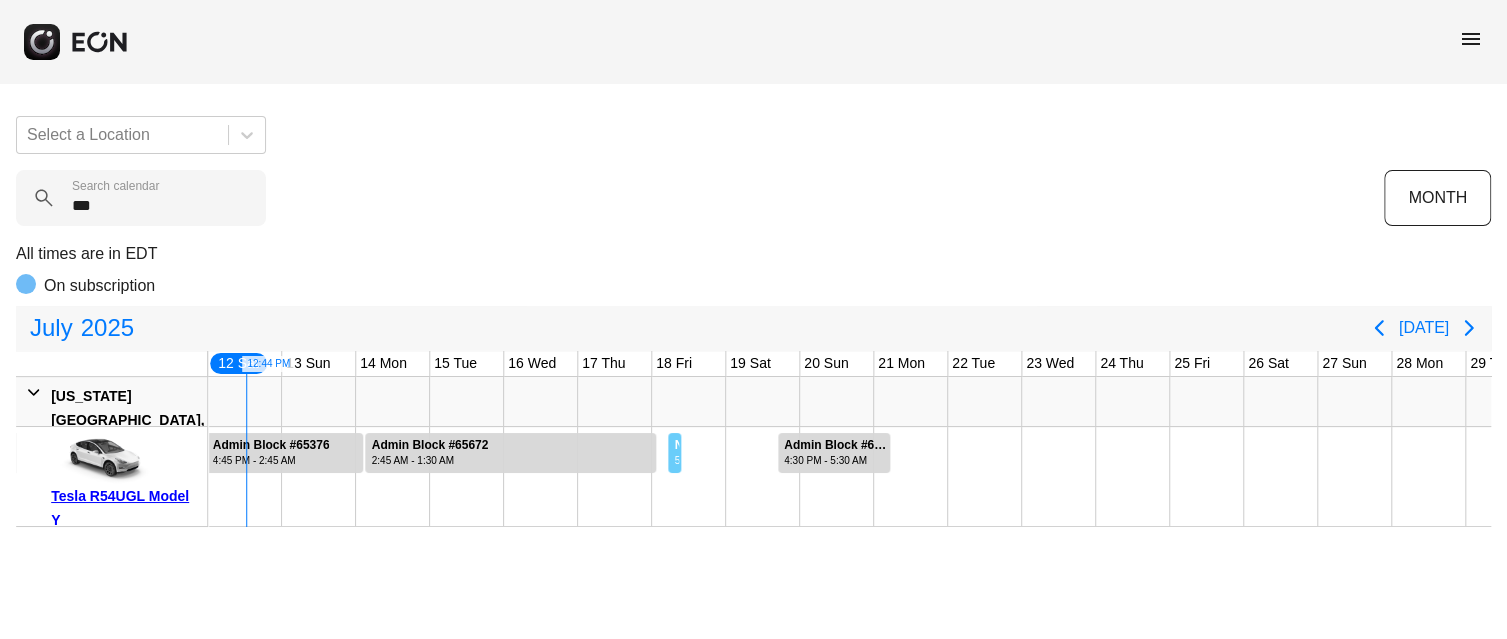 drag, startPoint x: 667, startPoint y: 453, endPoint x: 681, endPoint y: 463, distance: 17.20465 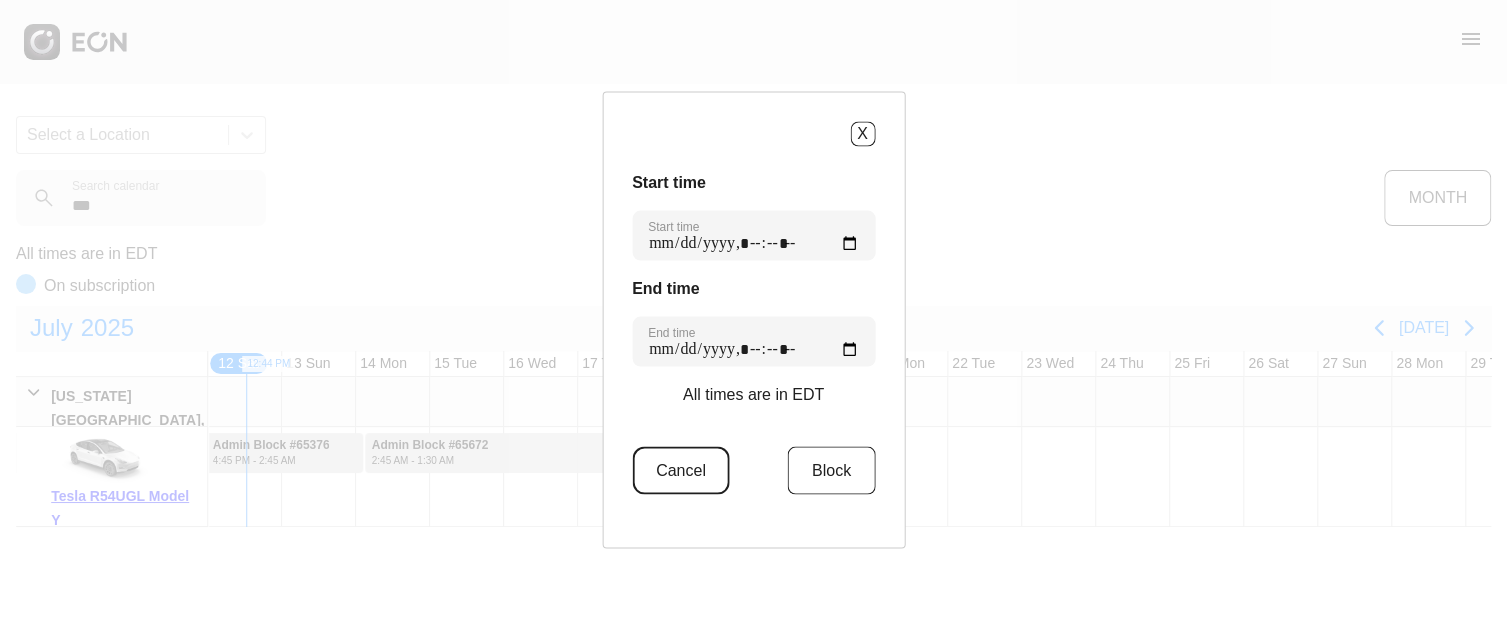 click on "Cancel" at bounding box center (681, 470) 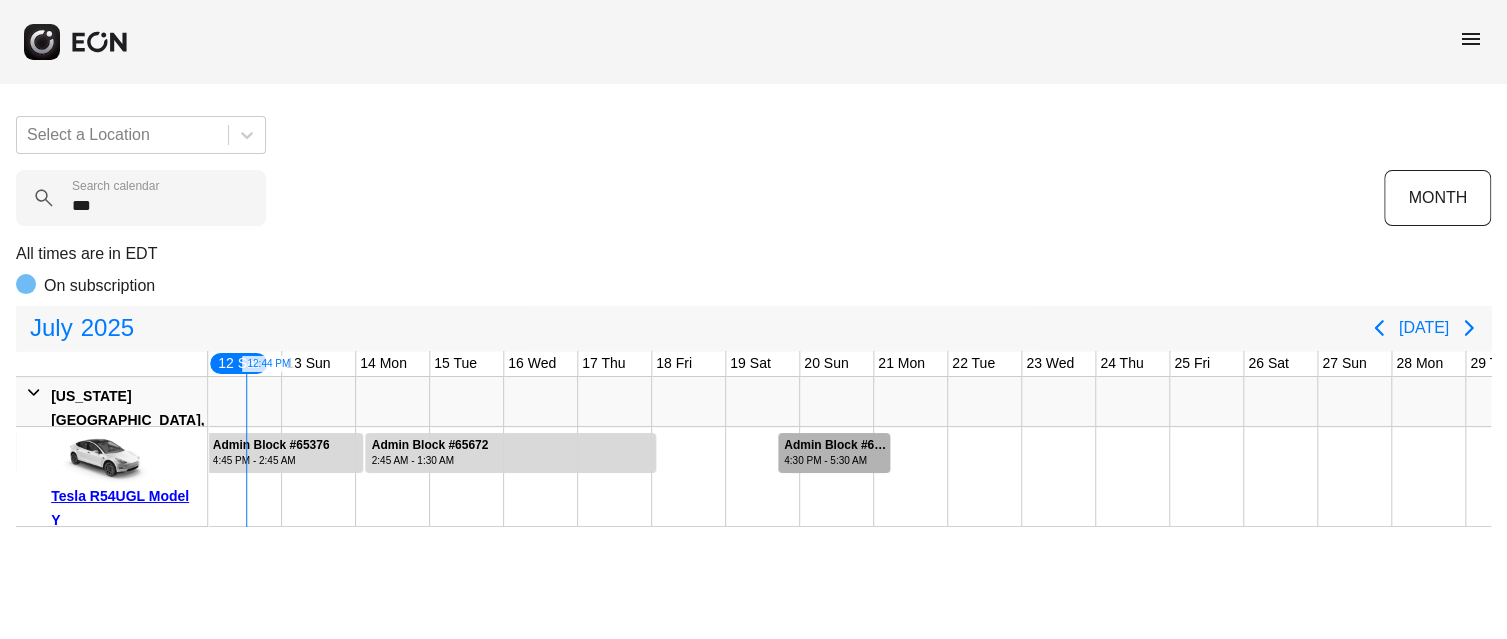 click on "4:30 PM - 5:30 AM" at bounding box center (836, 460) 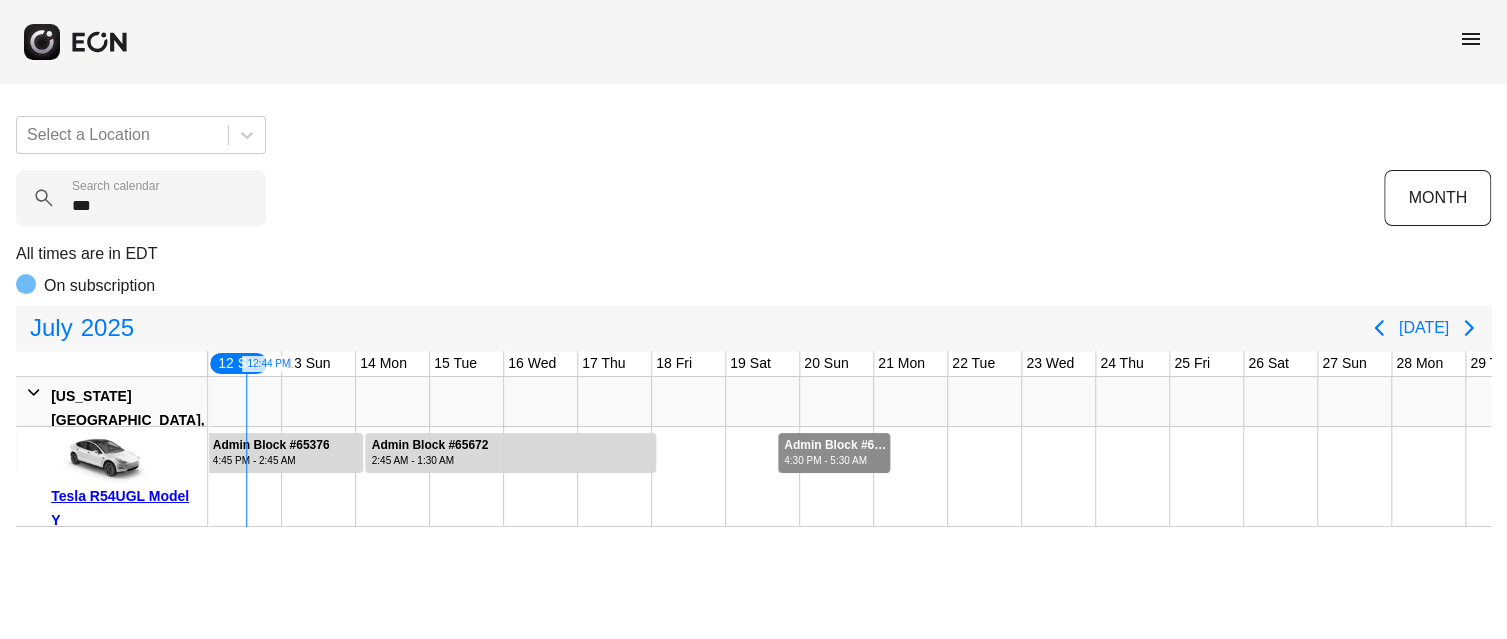 click on "4:30 PM - 5:30 AM" at bounding box center (836, 460) 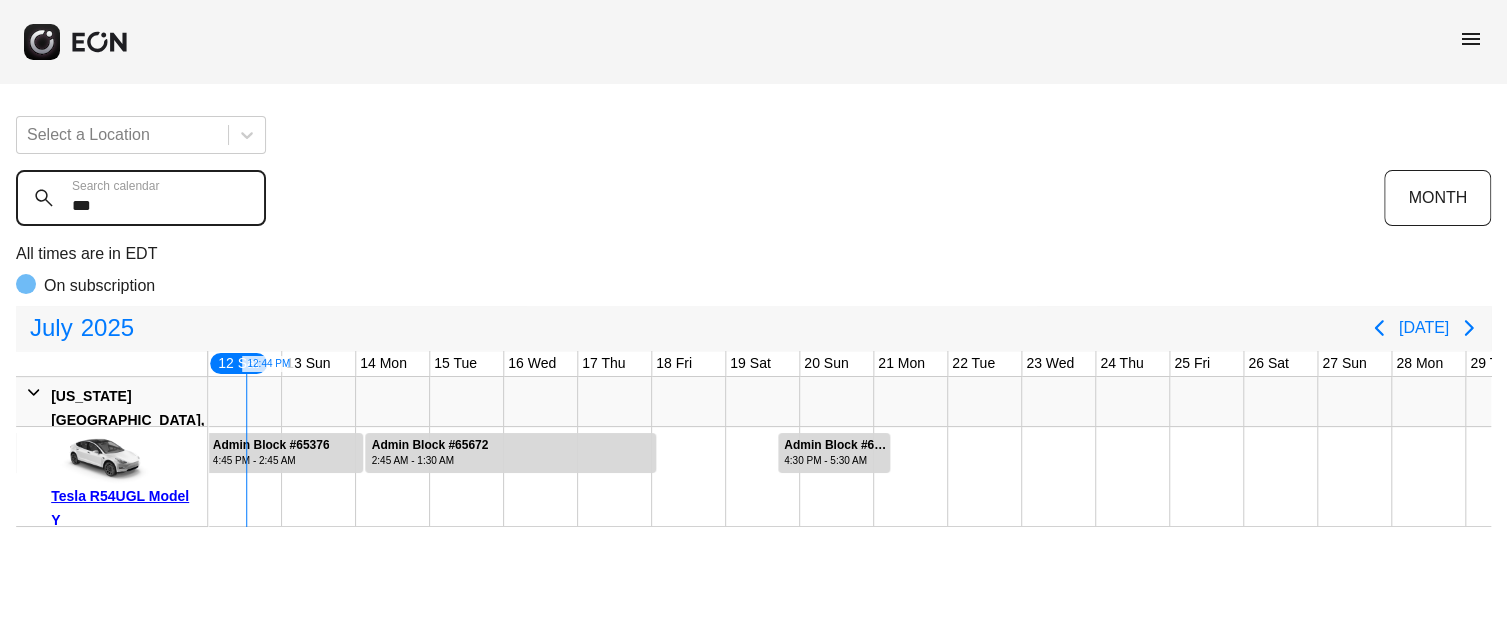 click on "***" at bounding box center (141, 198) 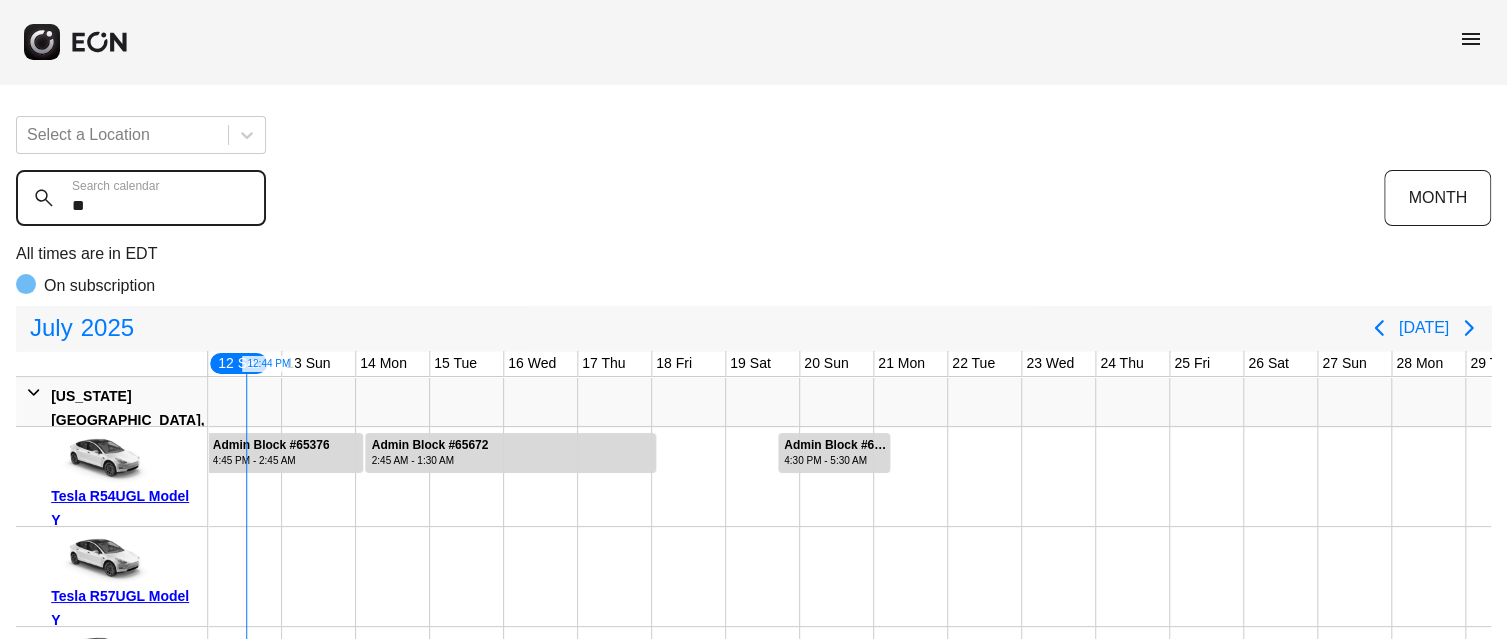 type on "***" 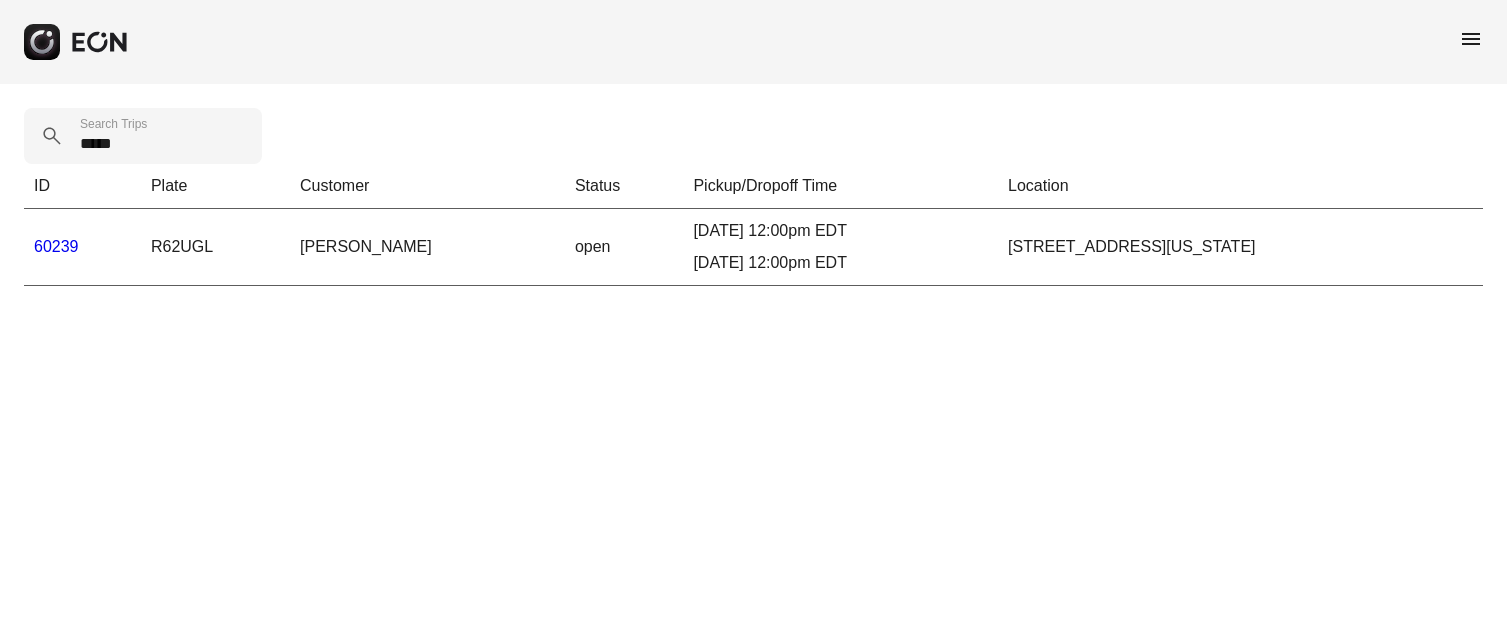 scroll, scrollTop: 0, scrollLeft: 0, axis: both 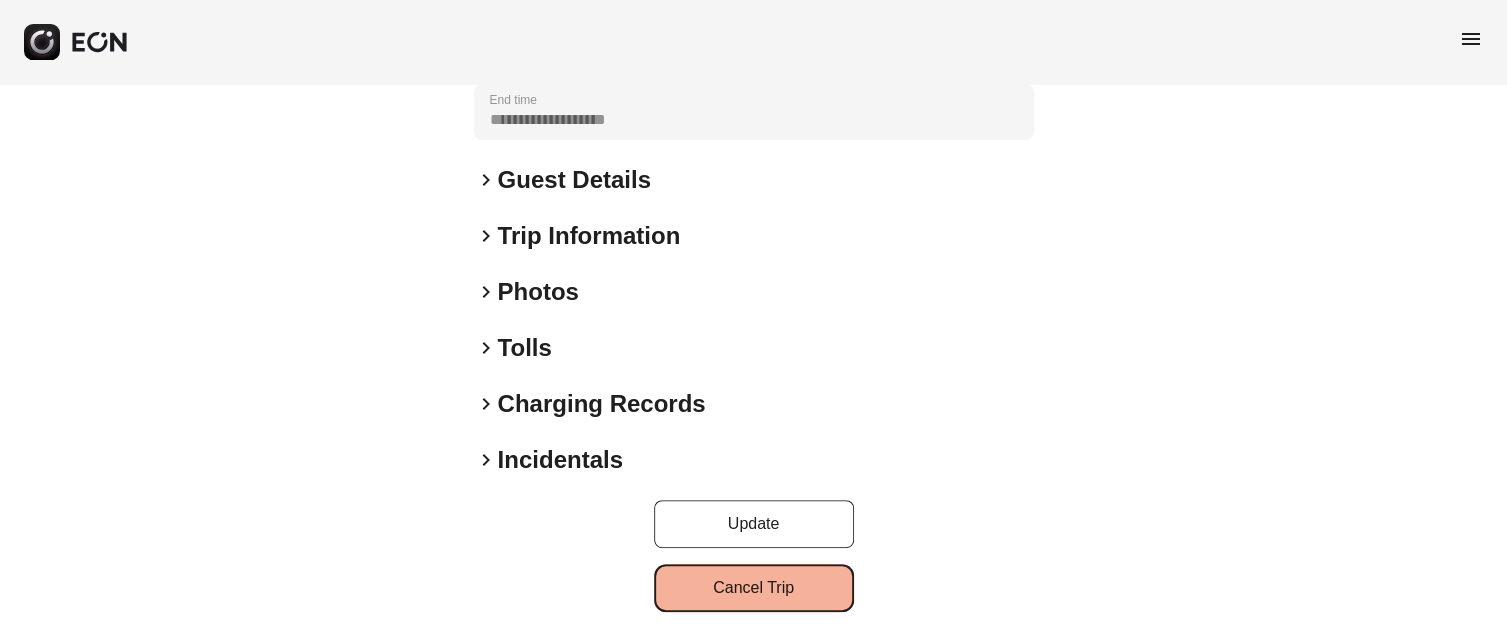 click on "Cancel Trip" at bounding box center [754, 588] 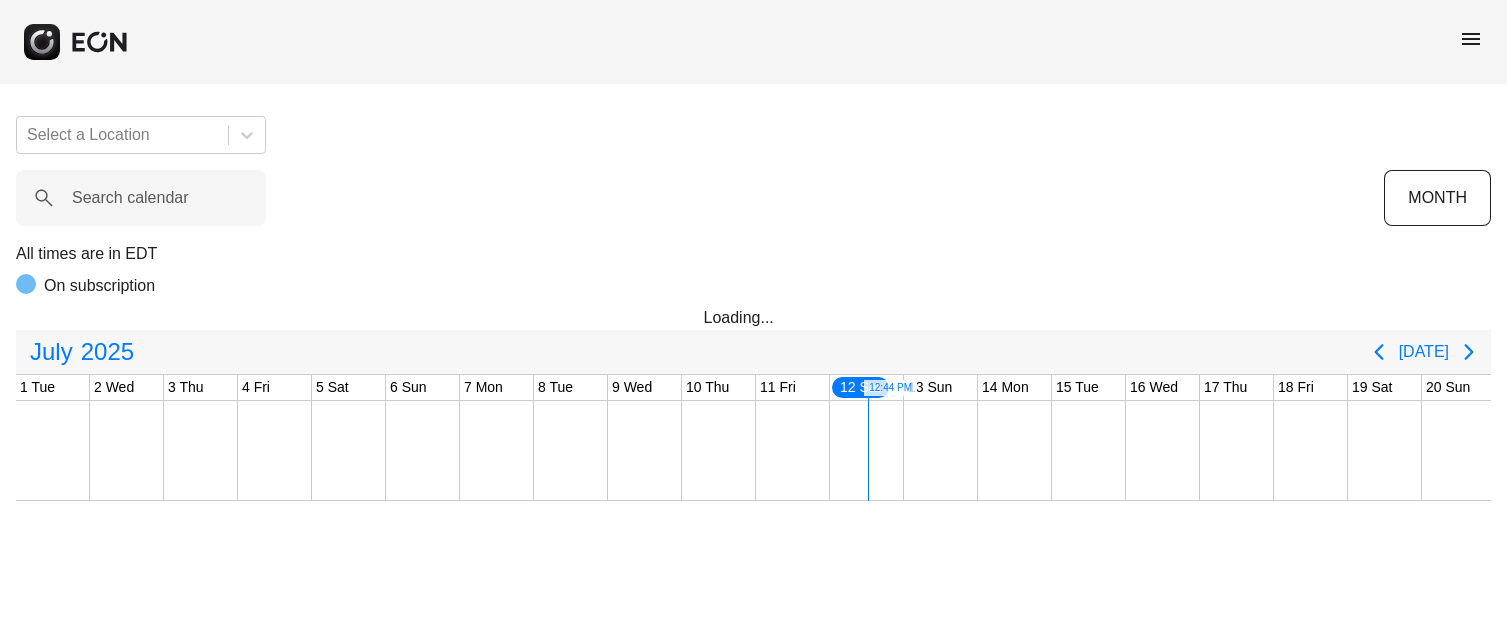 scroll, scrollTop: 0, scrollLeft: 0, axis: both 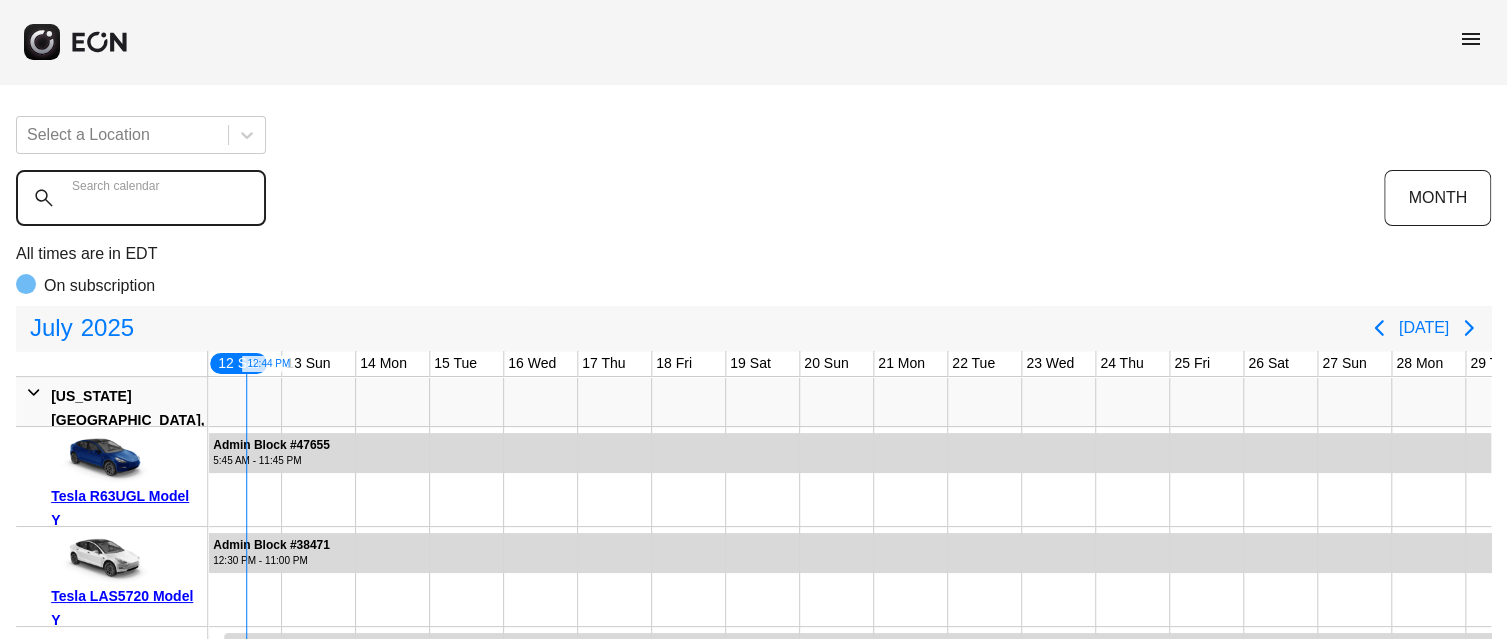 click on "Search calendar" at bounding box center (141, 198) 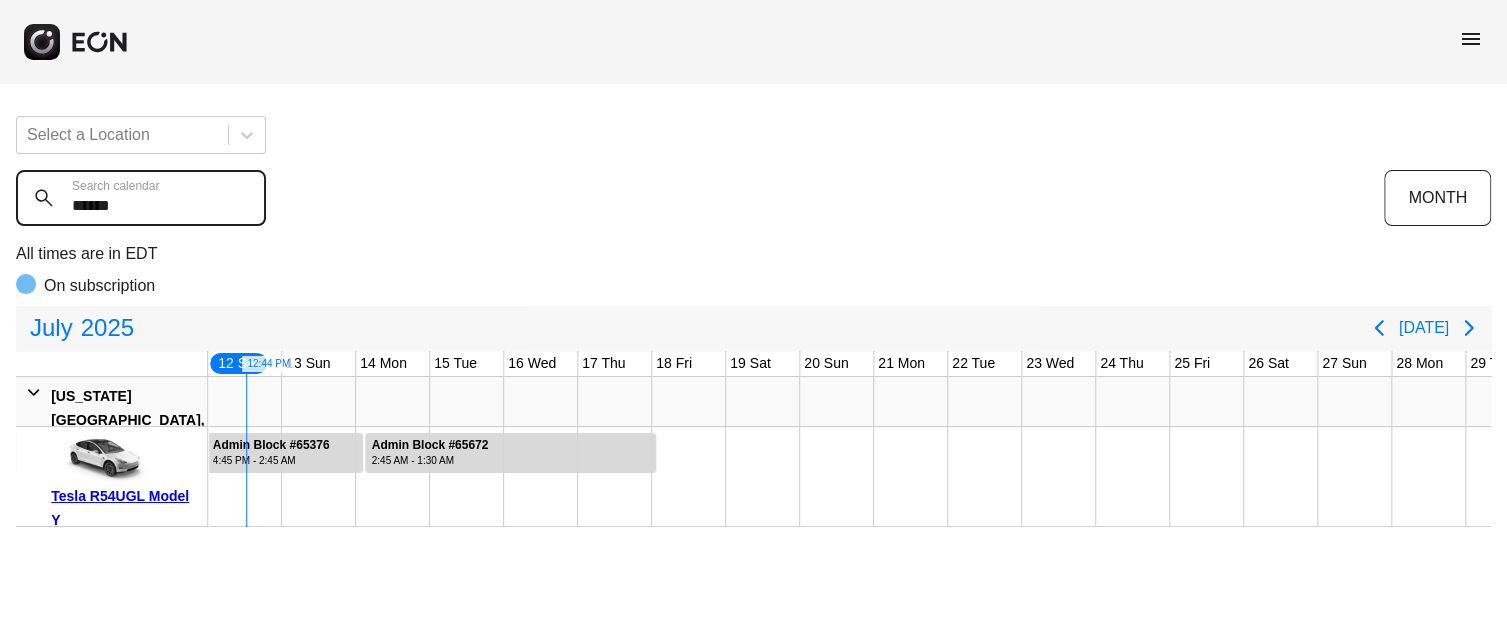 type on "******" 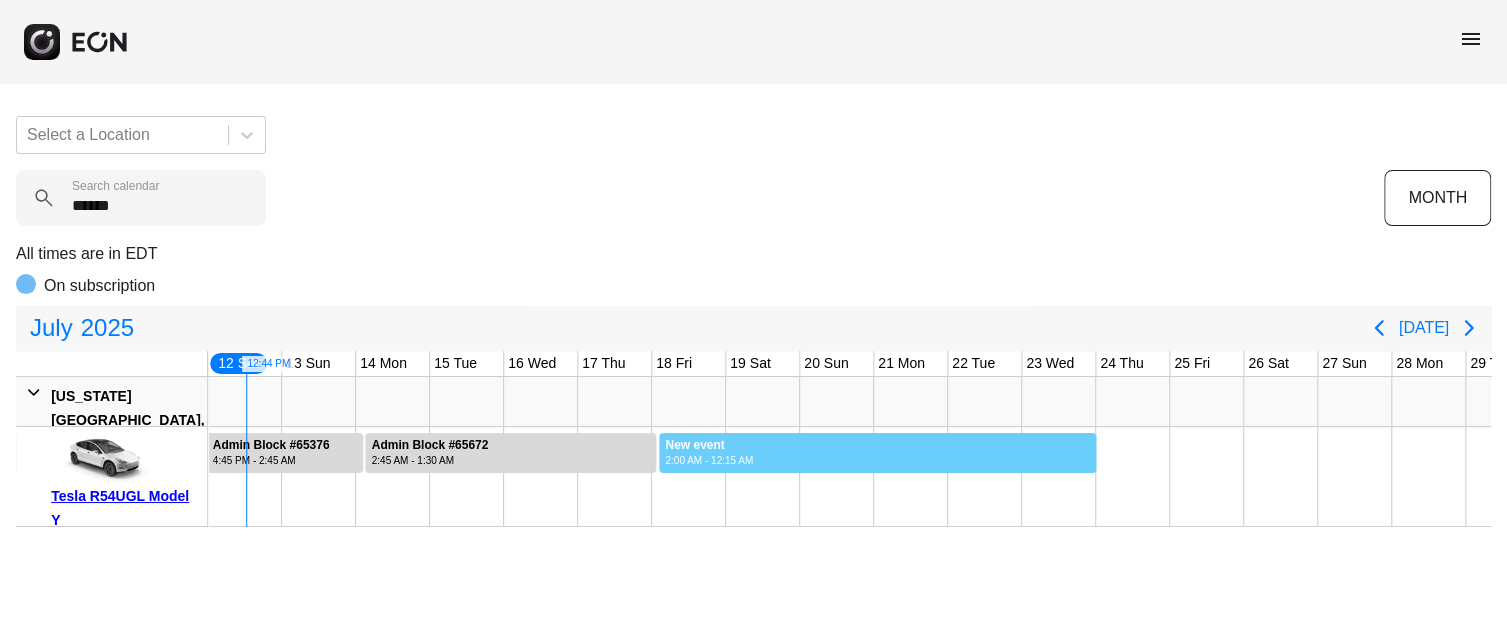 drag, startPoint x: 658, startPoint y: 448, endPoint x: 1096, endPoint y: 462, distance: 438.2237 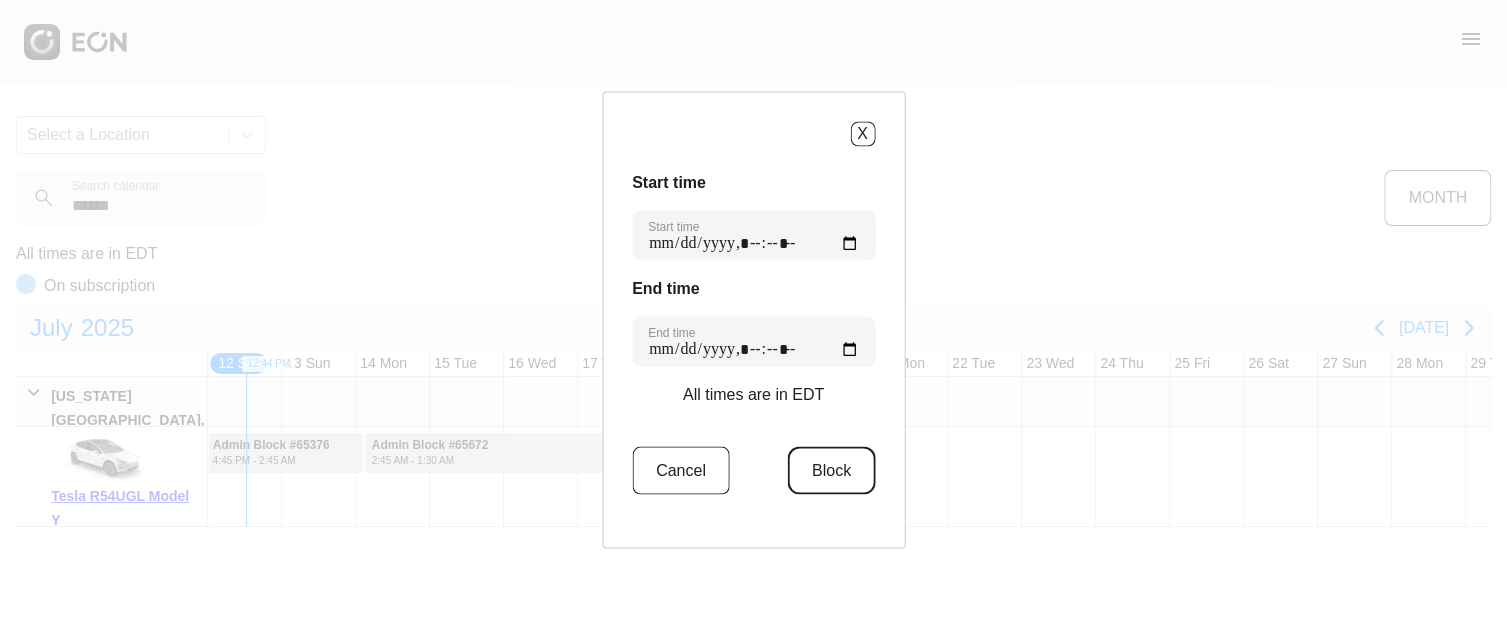 click on "Block" at bounding box center [831, 470] 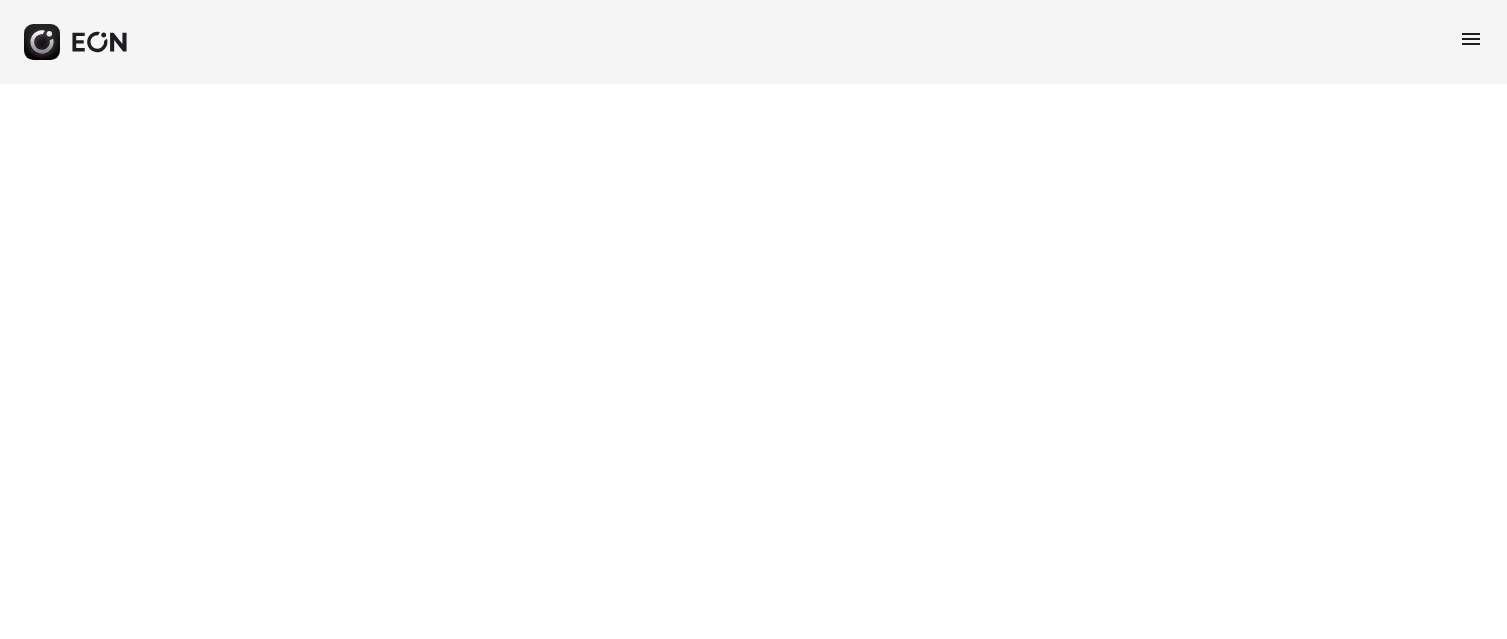 scroll, scrollTop: 0, scrollLeft: 0, axis: both 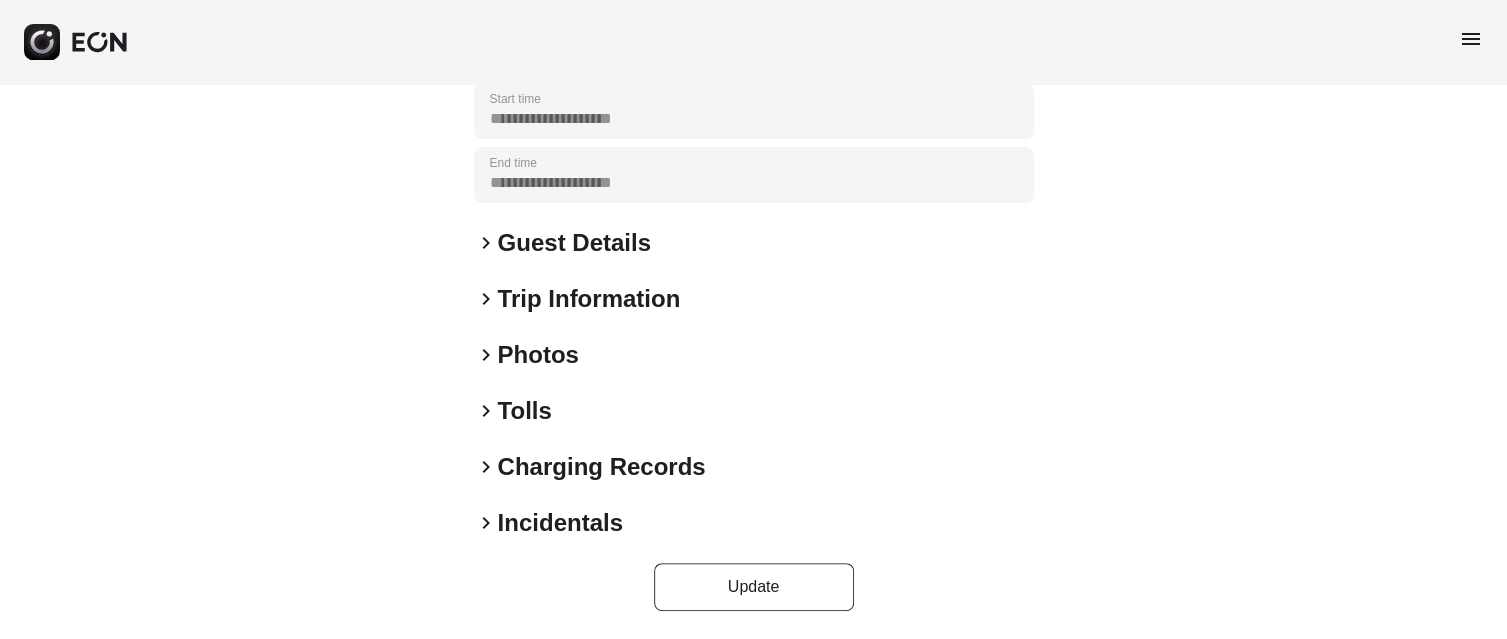 click on "Photos" at bounding box center (538, 355) 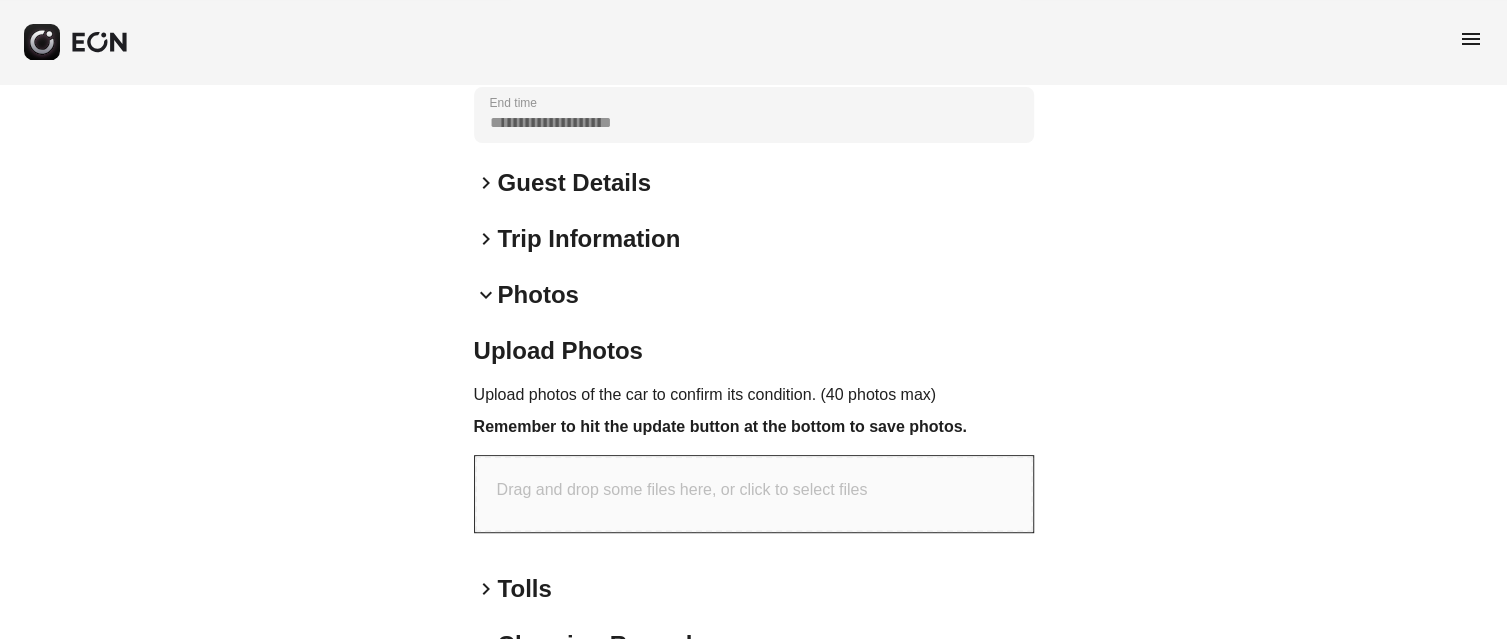 scroll, scrollTop: 327, scrollLeft: 0, axis: vertical 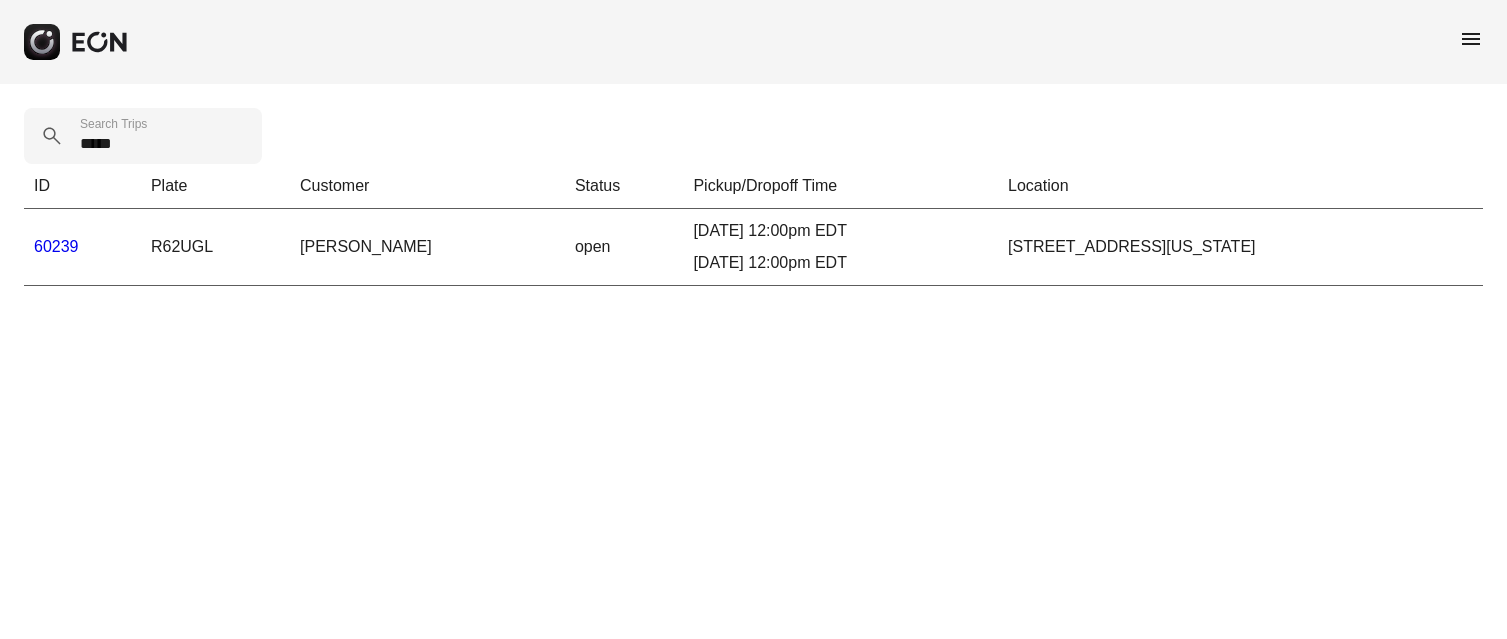 click on "Search Trips" at bounding box center (113, 124) 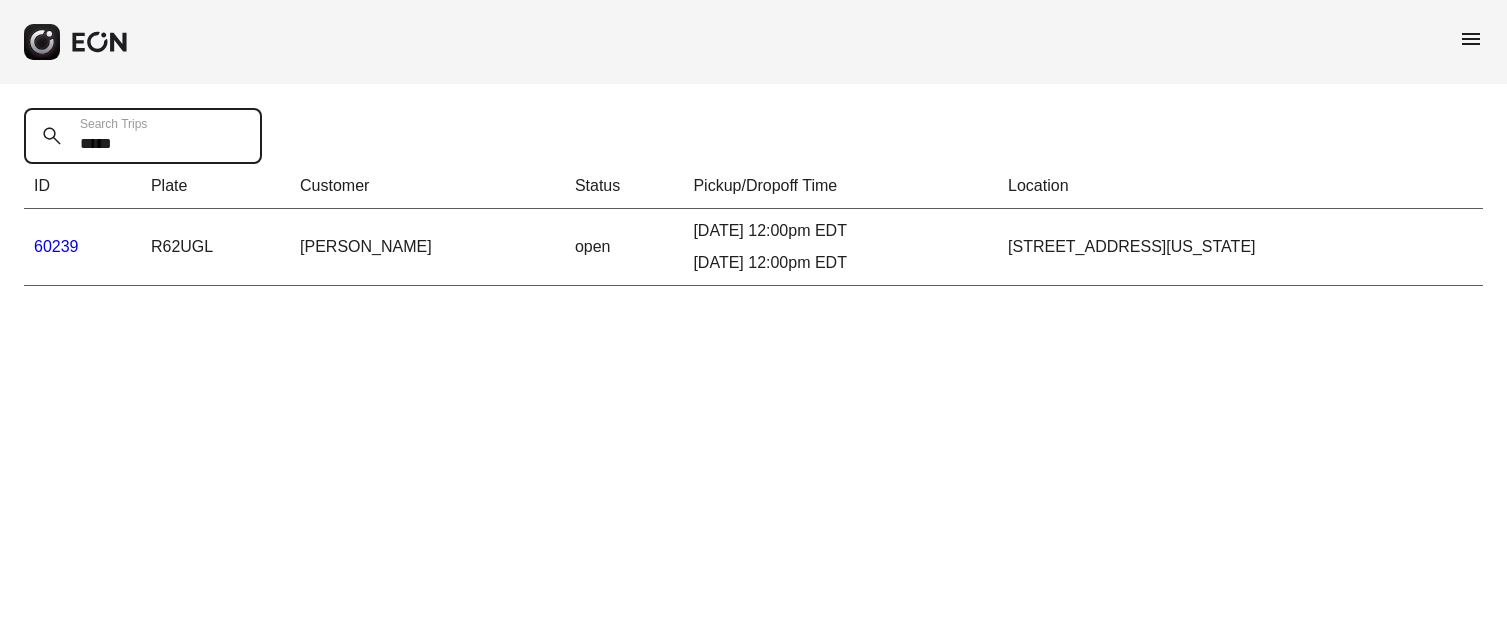 click on "*****" at bounding box center (143, 136) 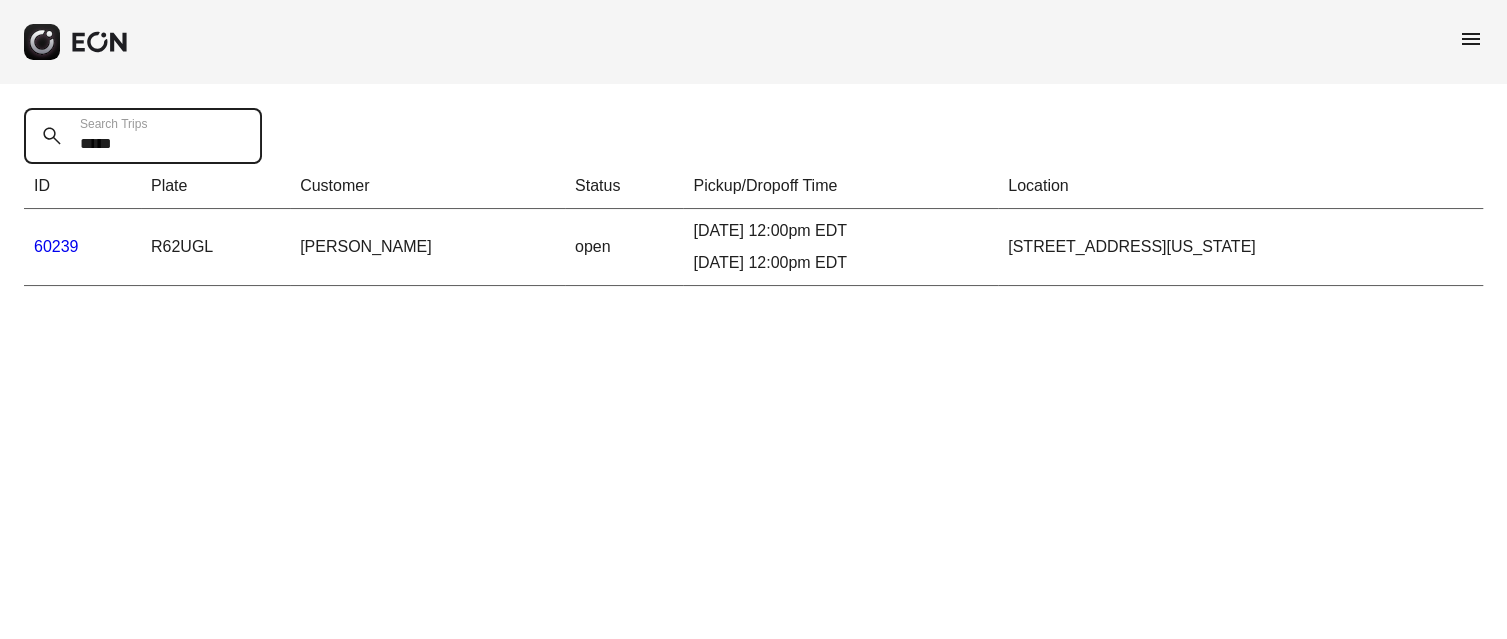 scroll, scrollTop: 0, scrollLeft: 0, axis: both 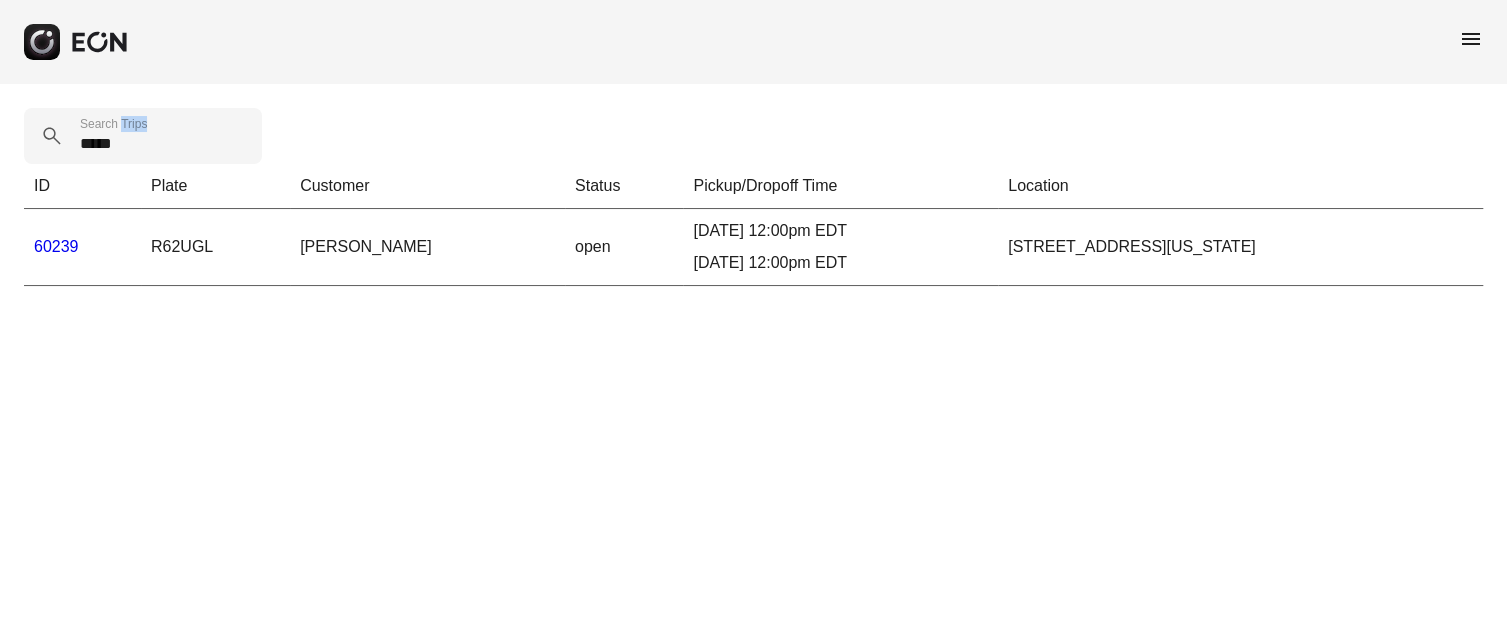 click on "Search Trips" at bounding box center [113, 124] 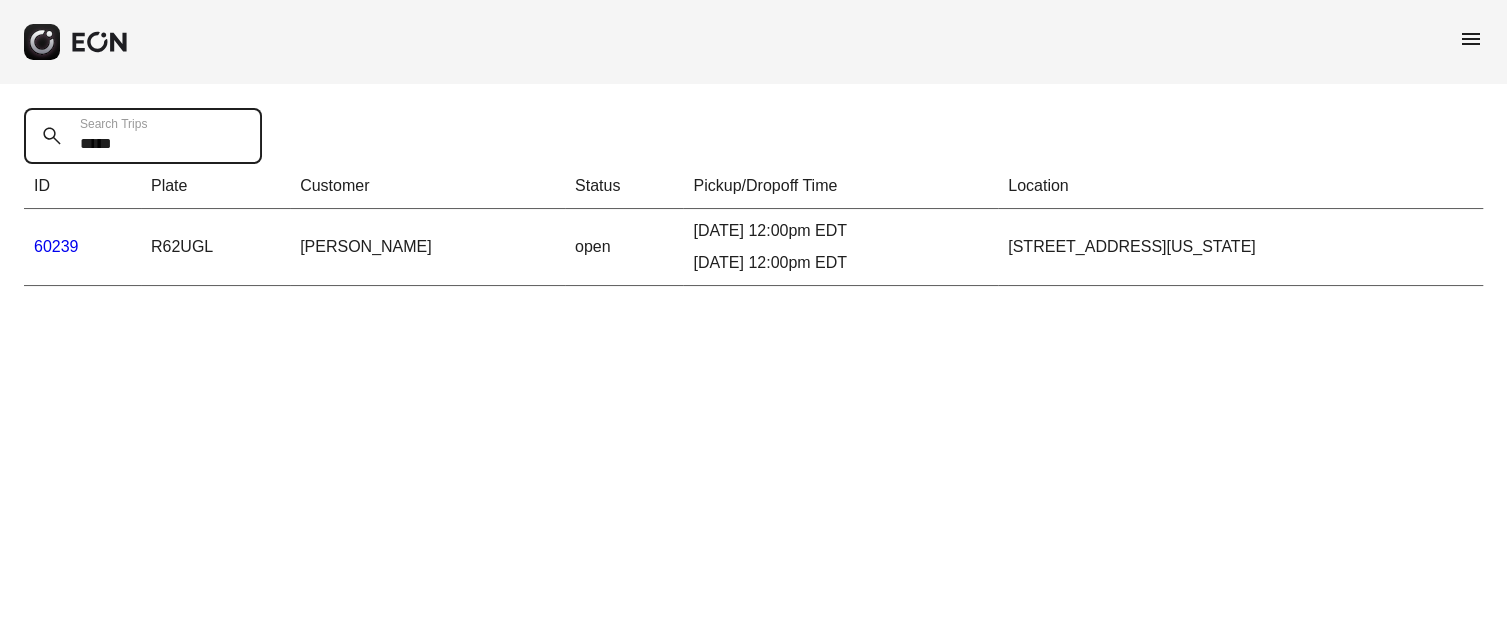 click on "*****" at bounding box center (143, 136) 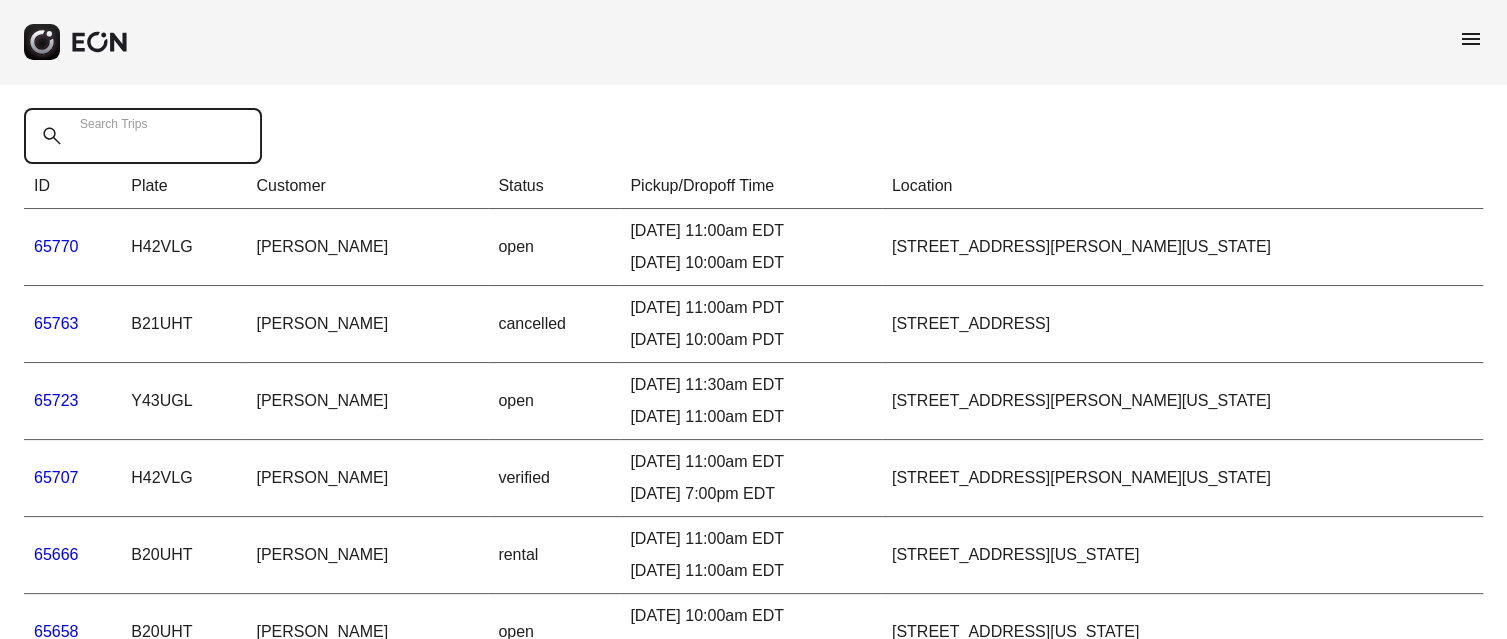 click on "Search Trips" at bounding box center (143, 136) 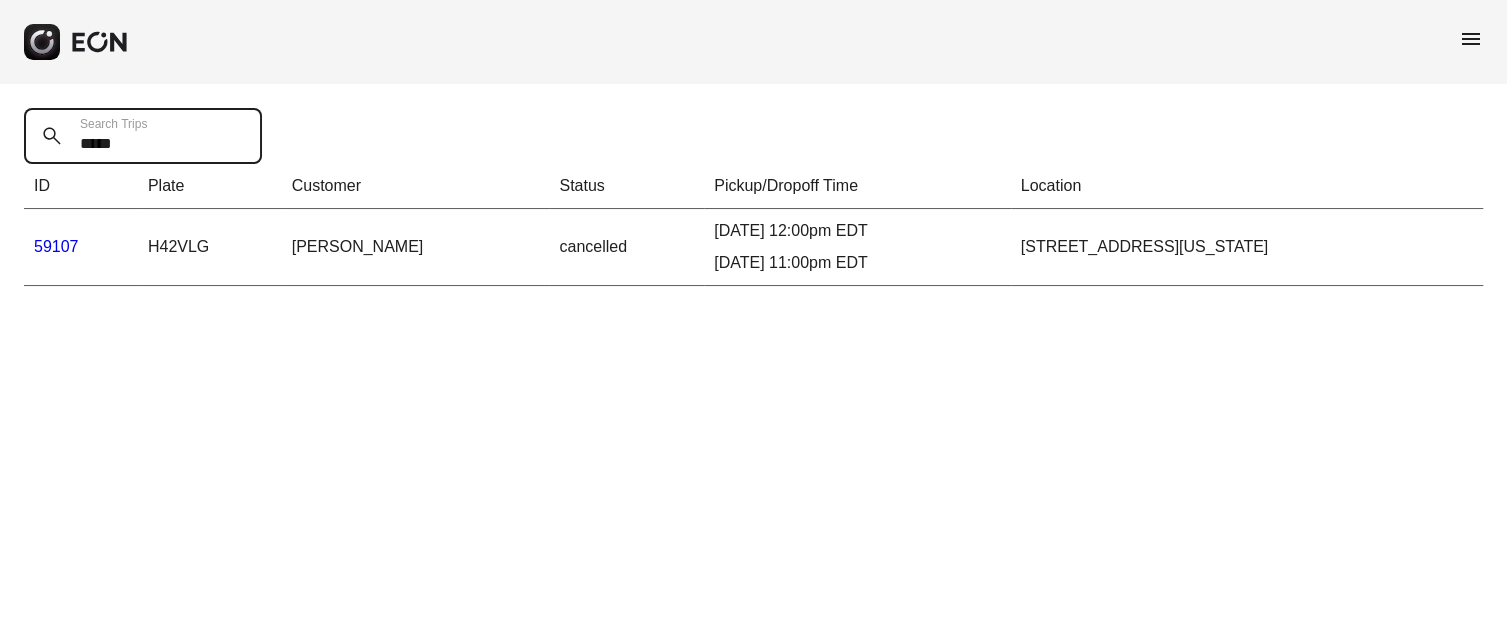 type on "*****" 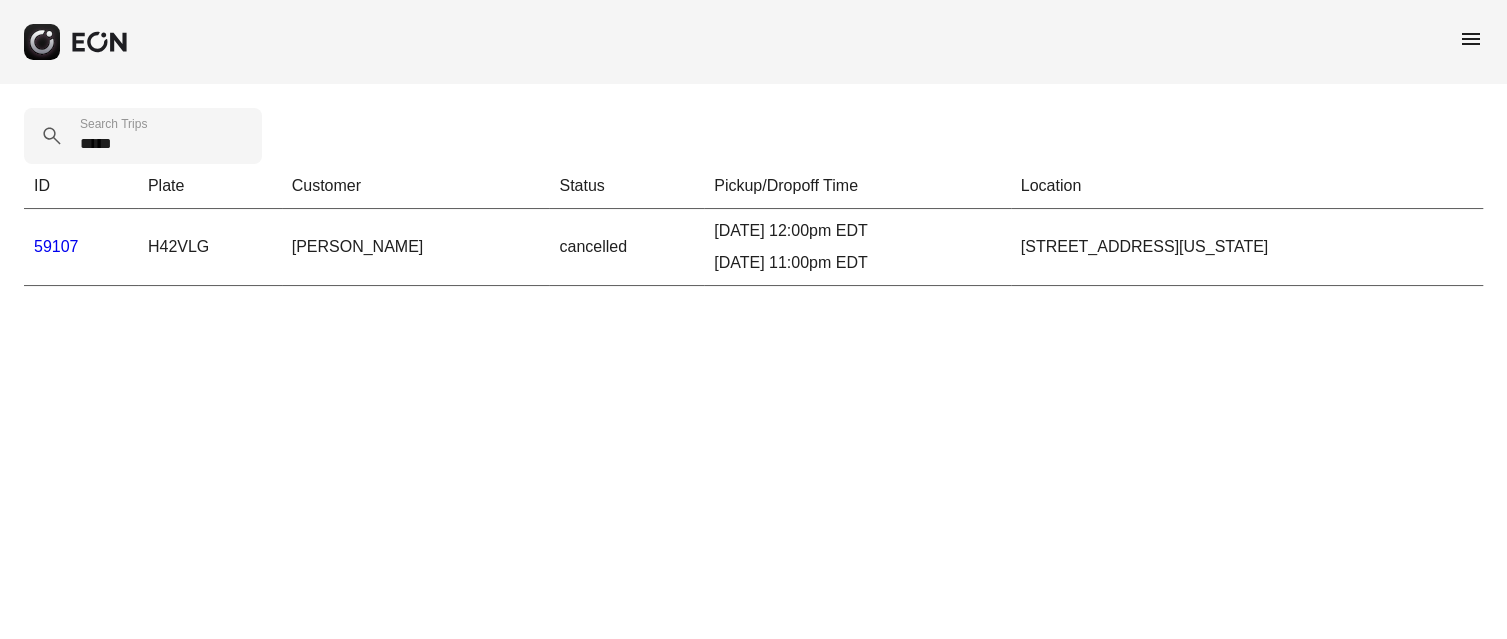 click on "59107" at bounding box center (56, 246) 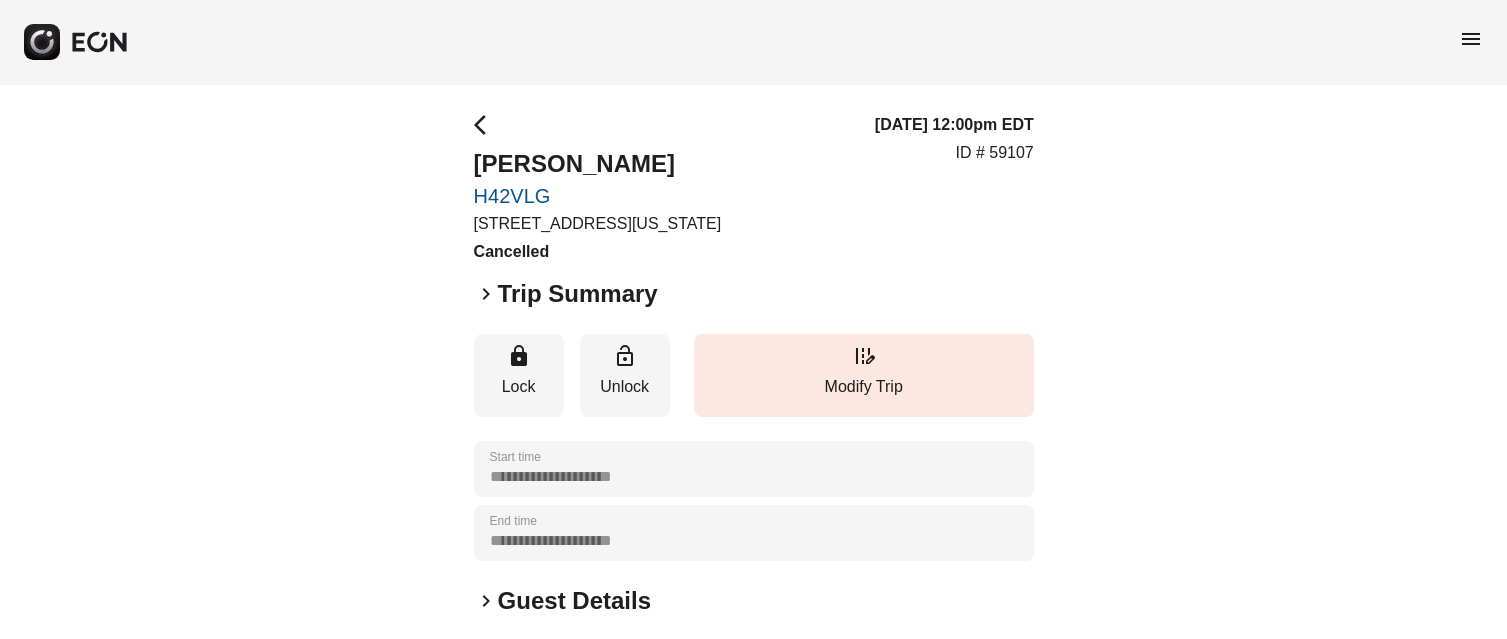 click on "menu" at bounding box center [1471, 39] 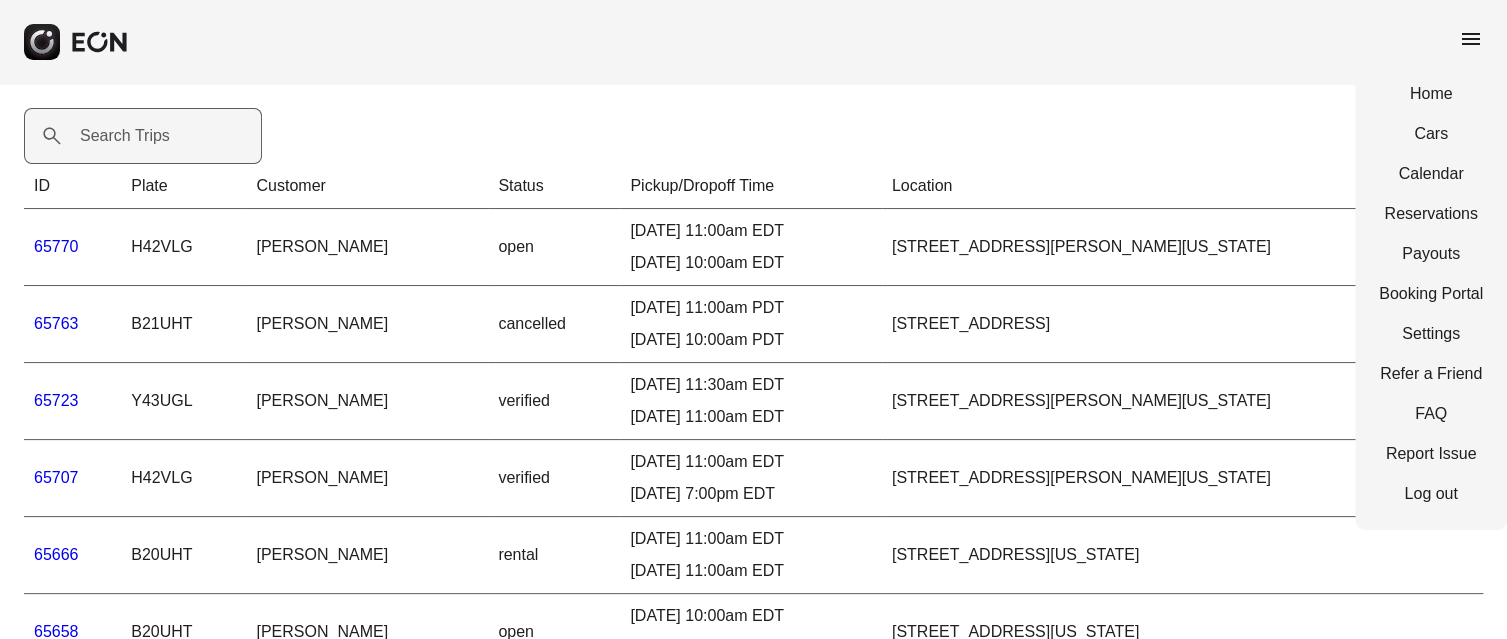 click on "Search Trips" at bounding box center (125, 136) 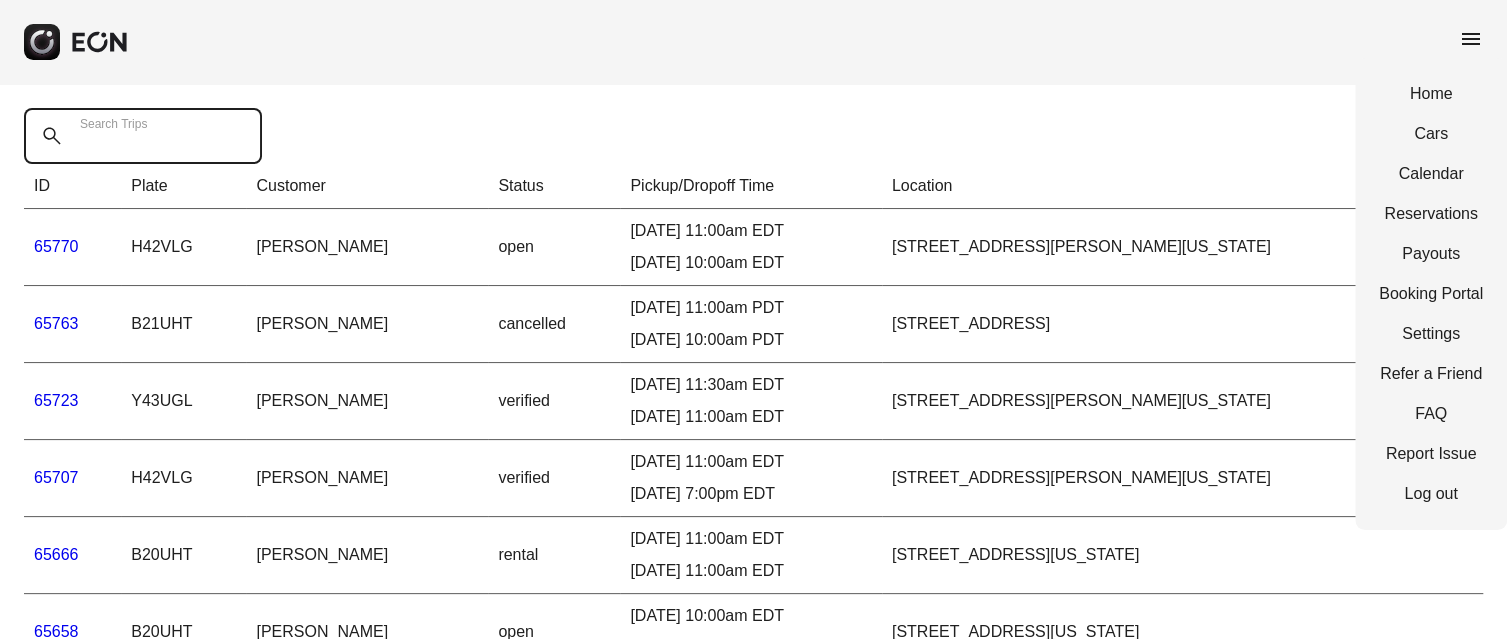 click on "Search Trips" at bounding box center [143, 136] 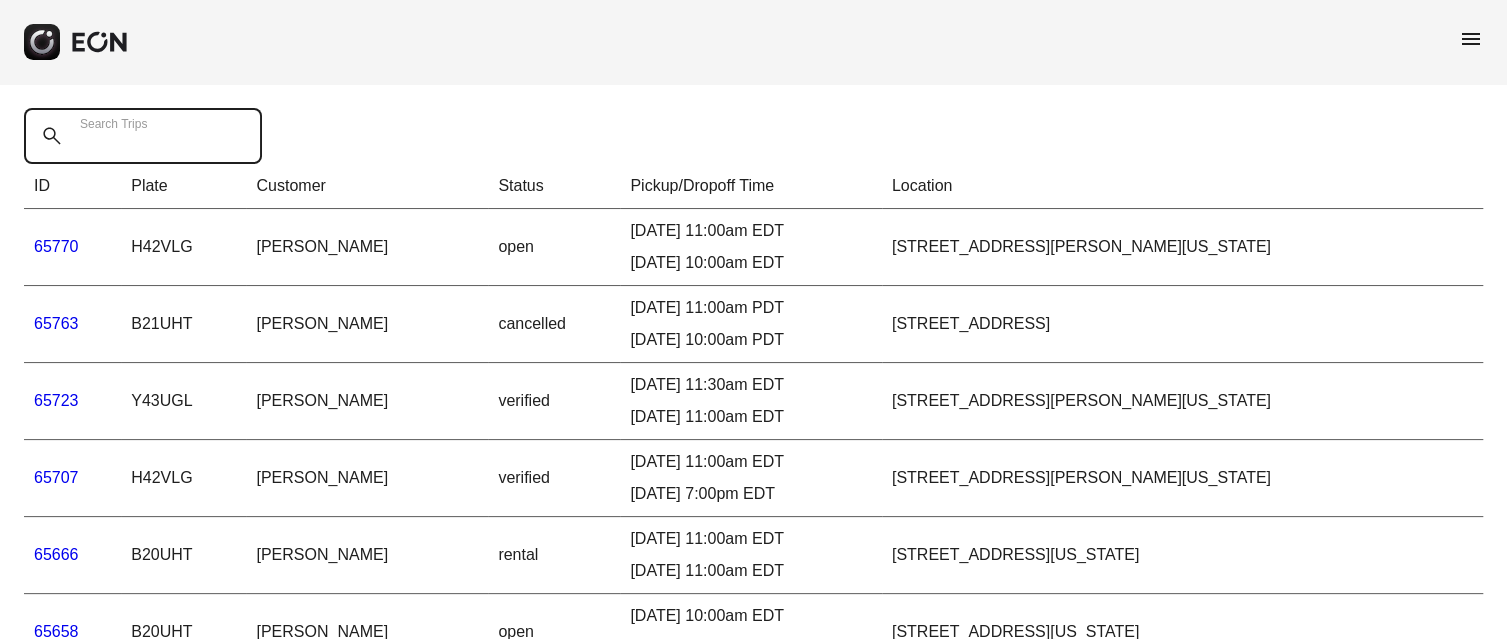 paste on "*****" 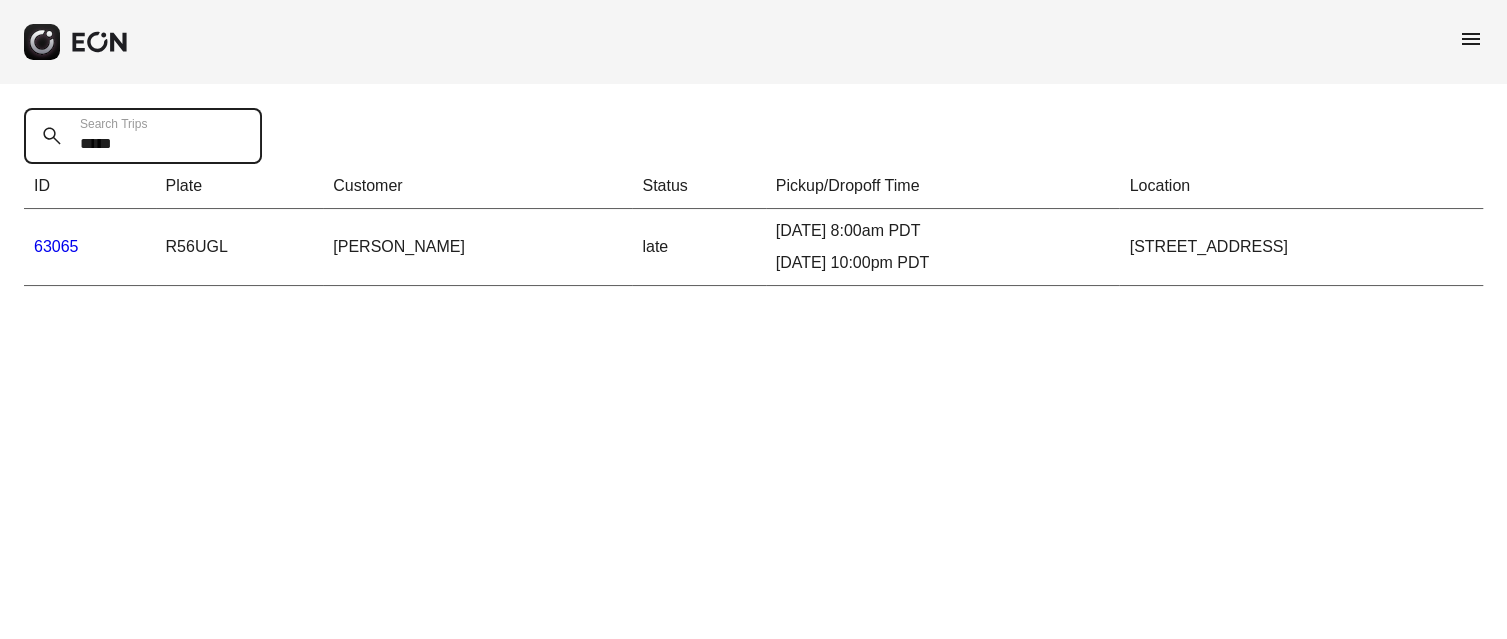 type on "*****" 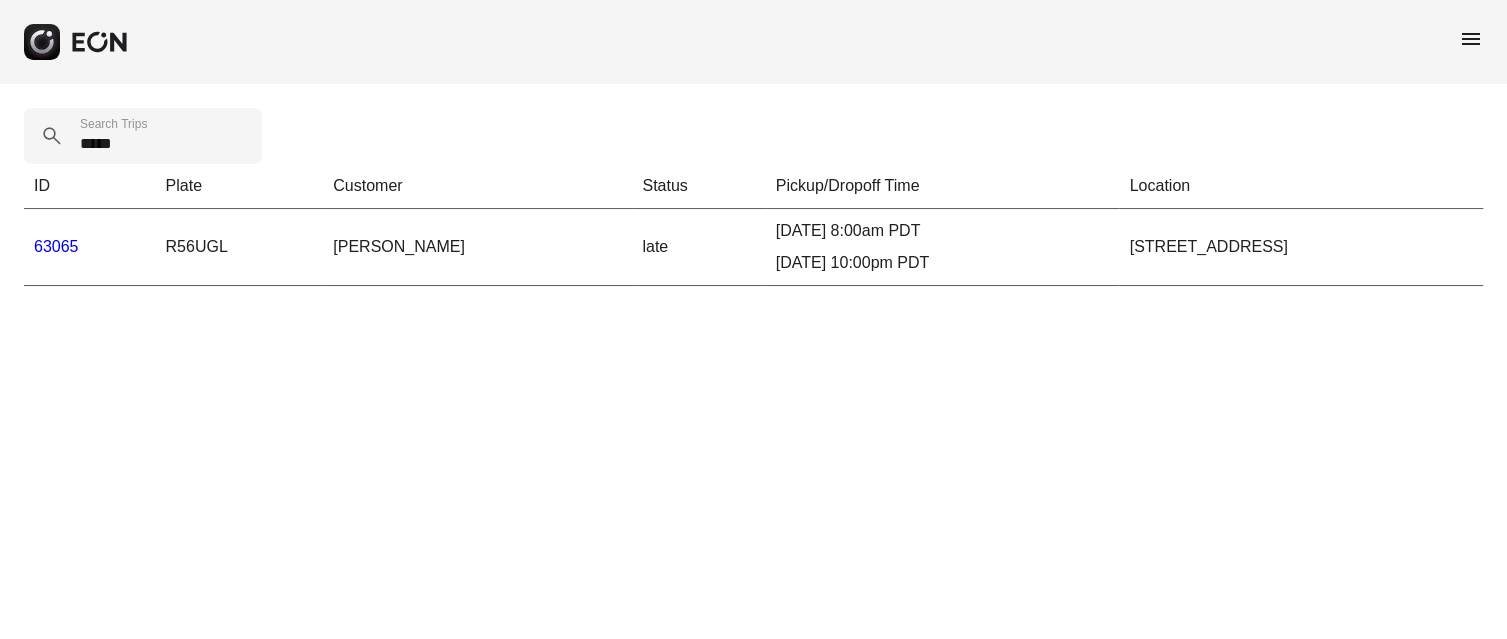 click on "63065" at bounding box center (56, 246) 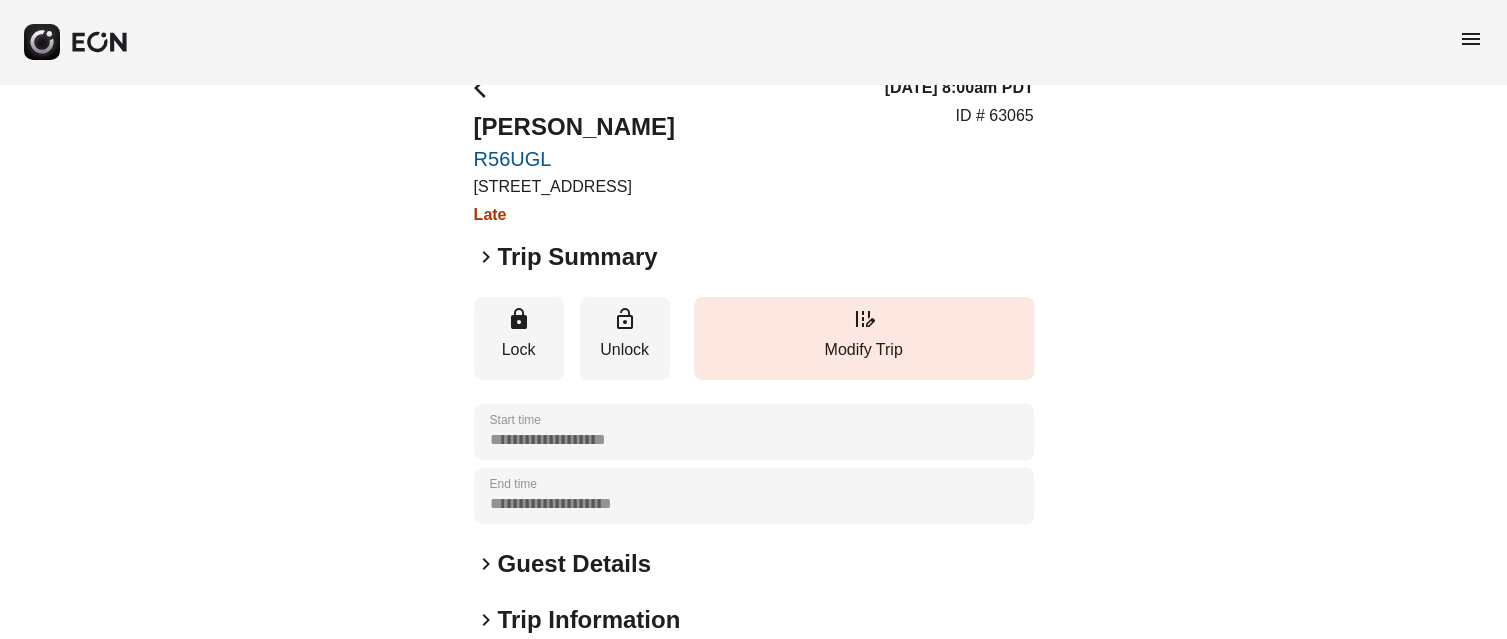 scroll, scrollTop: 0, scrollLeft: 0, axis: both 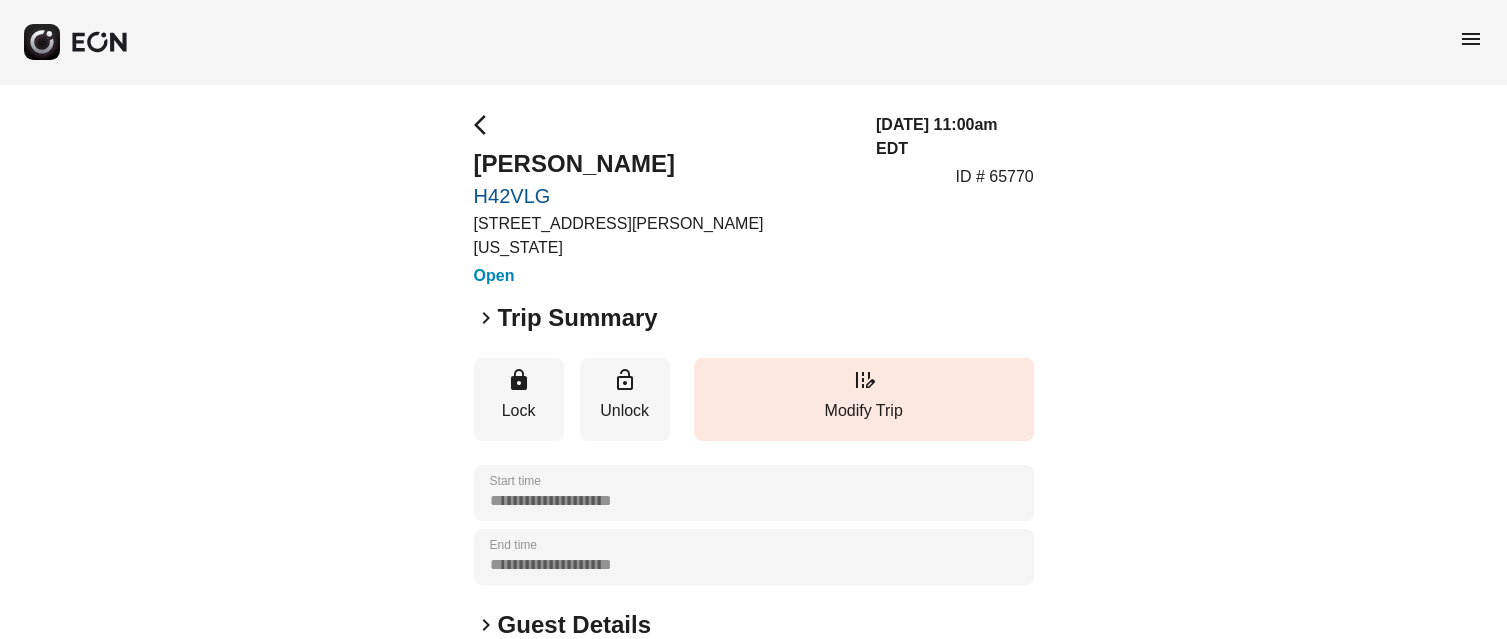 click on "[PERSON_NAME]" at bounding box center [663, 164] 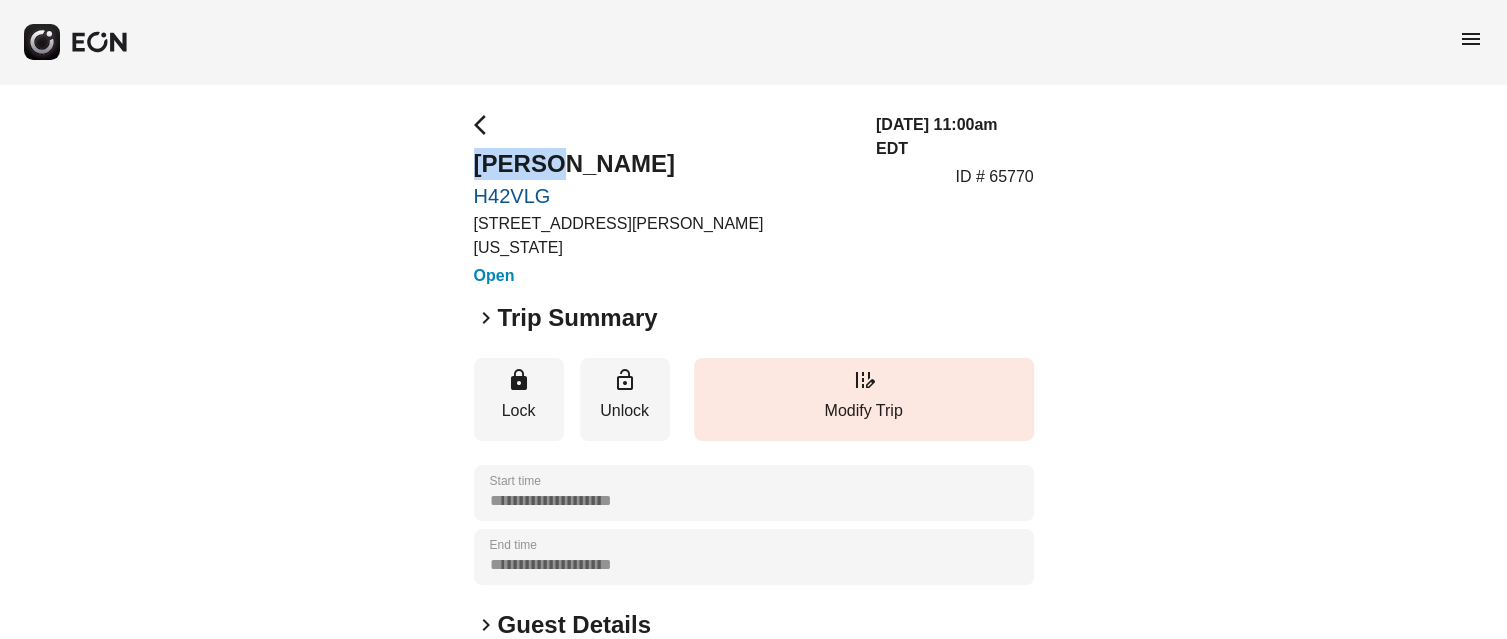 click on "Ruben Herrero" at bounding box center [663, 164] 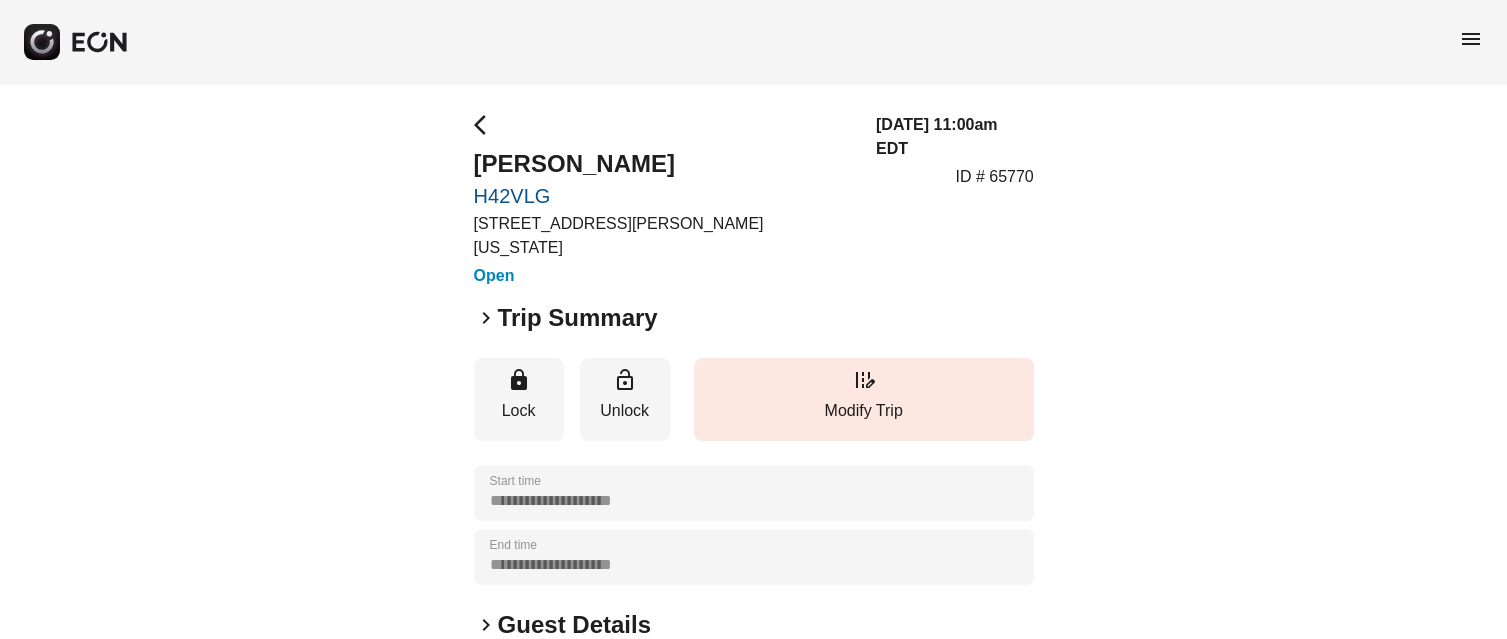 click on "Ruben Herrero" at bounding box center (663, 164) 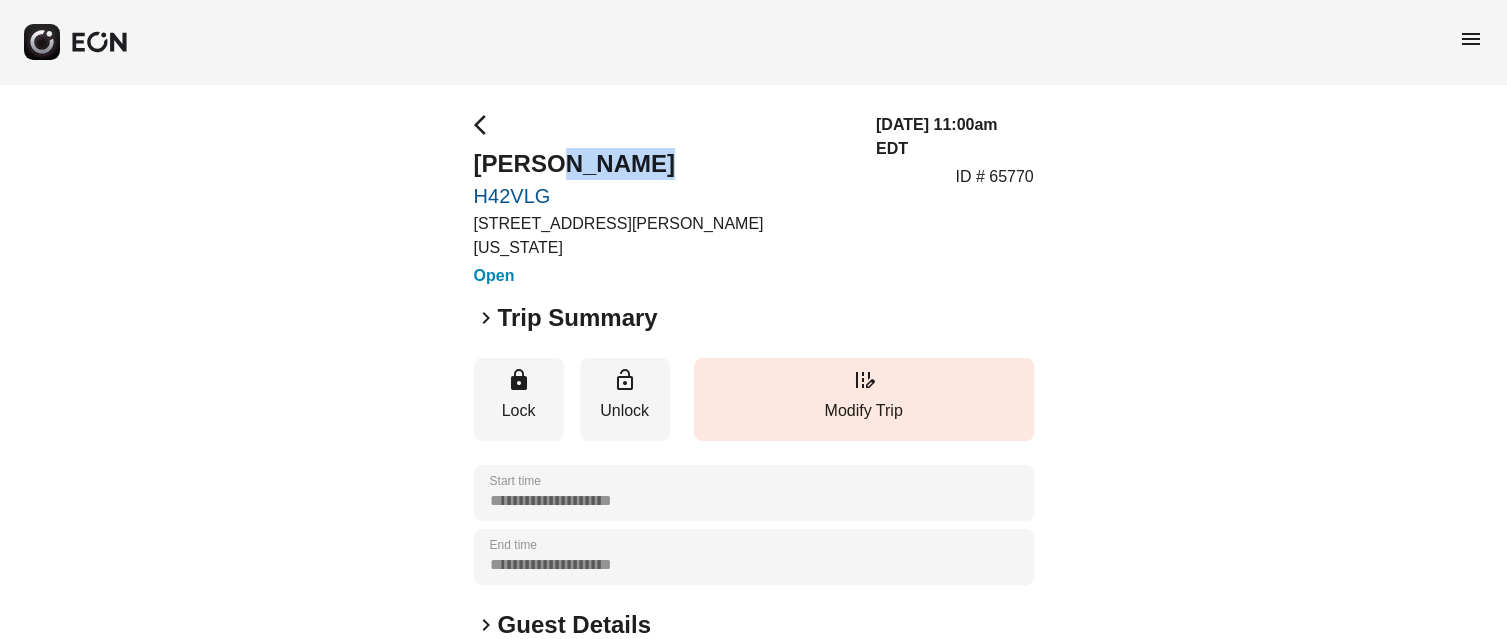click on "Ruben Herrero" at bounding box center [663, 164] 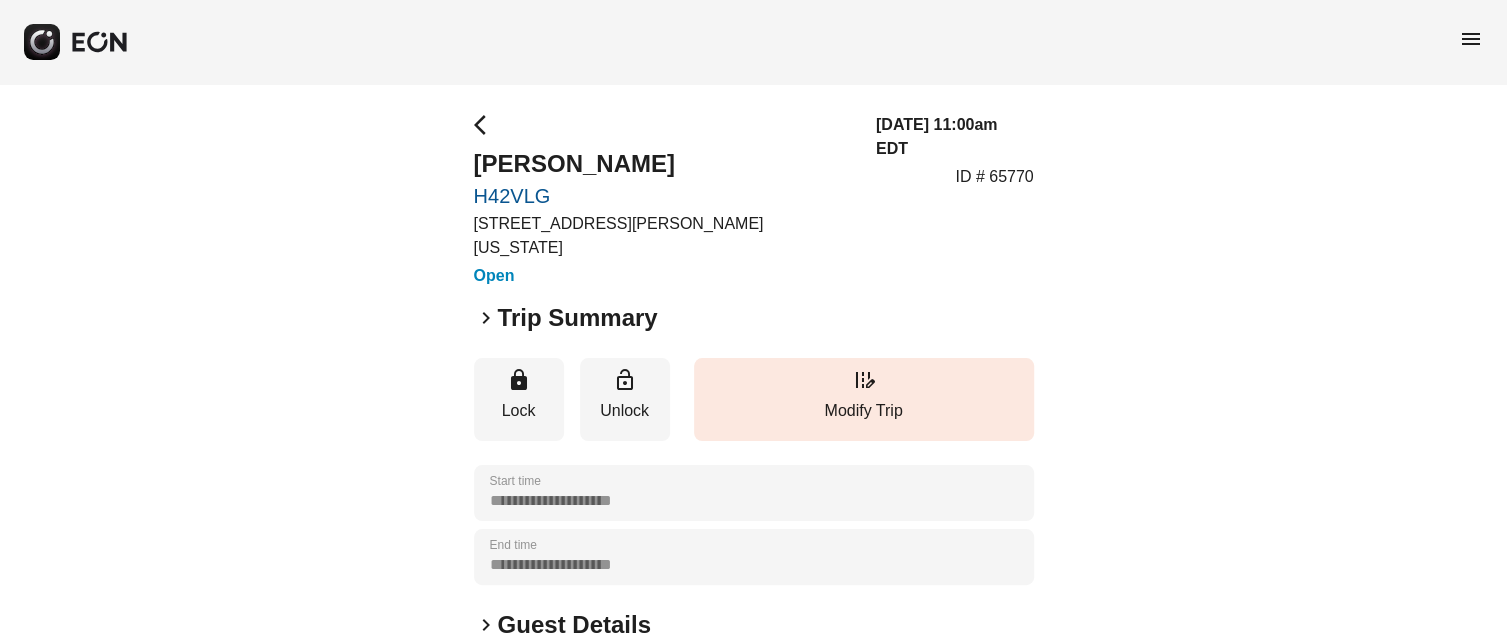 click on "ID # 65770" at bounding box center [994, 177] 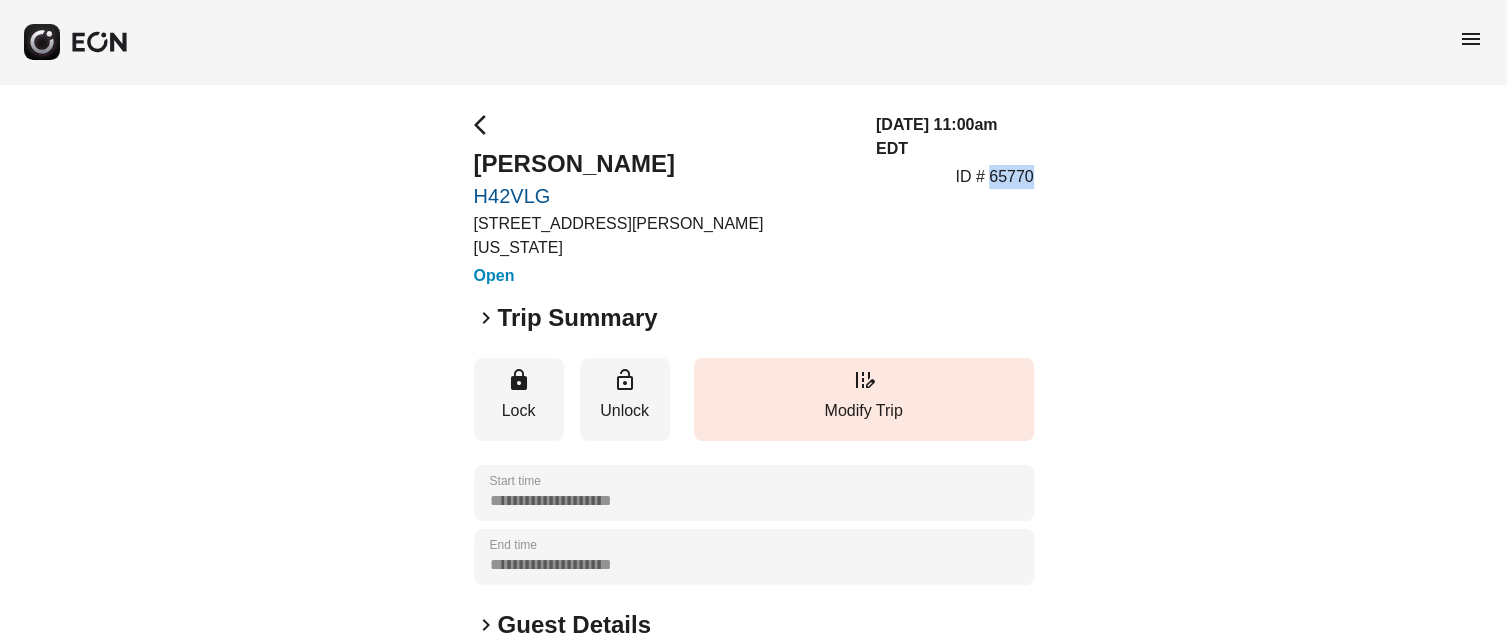 click on "ID # 65770" at bounding box center [994, 177] 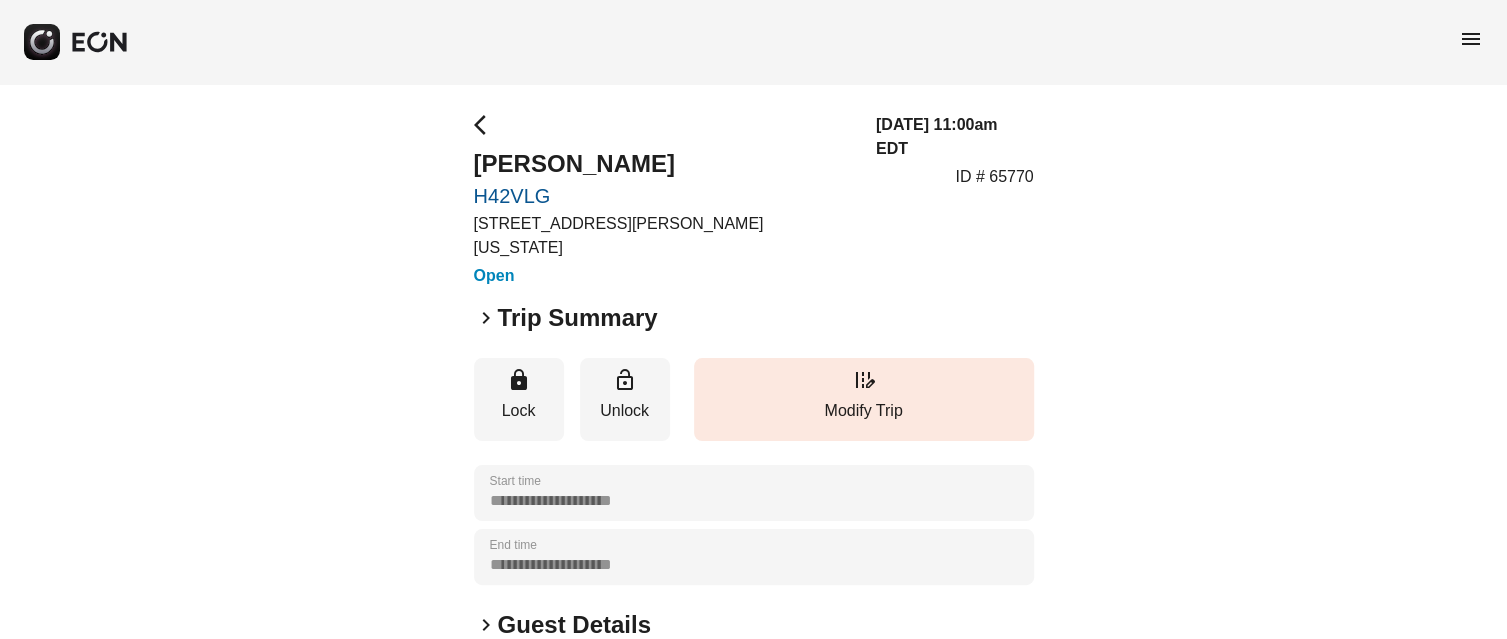 click on "arrow_back_ios Ruben Herrero H42VLG 45-50 Davis St, New York City, NY Open 07/18/25, 11:00am EDT ID # 65770" at bounding box center (754, 200) 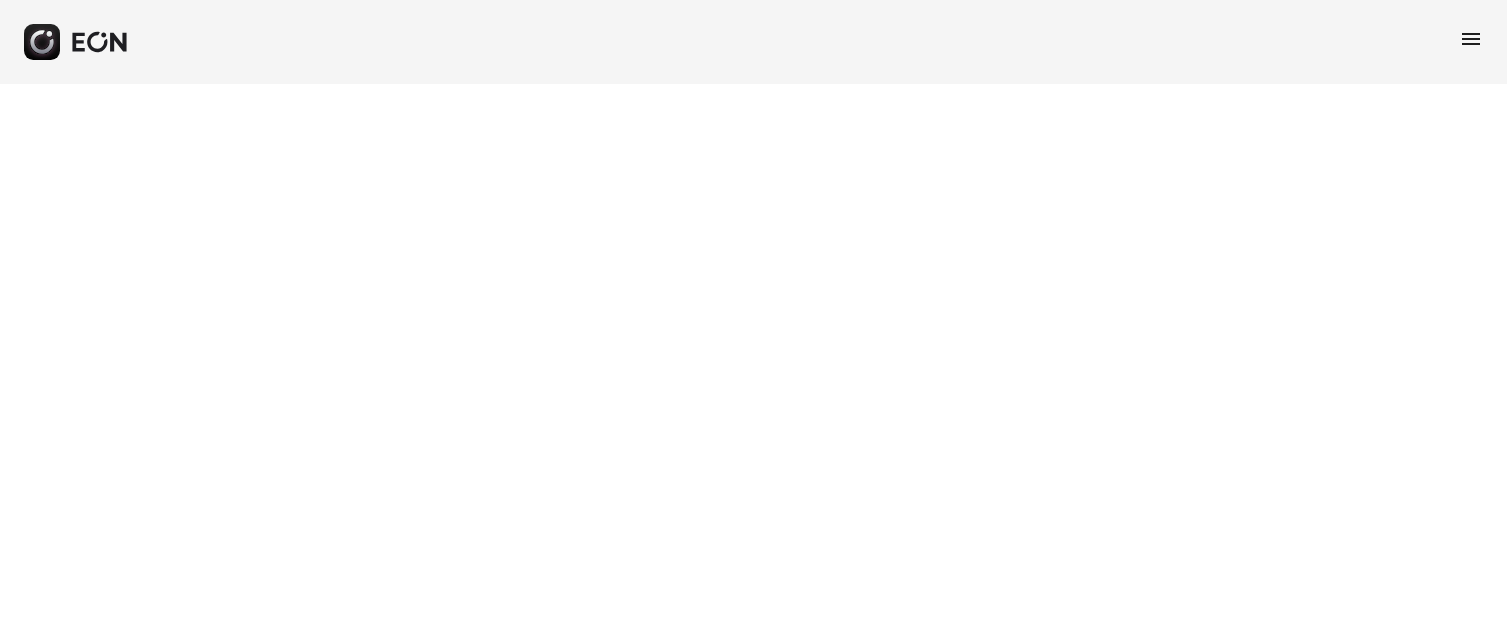 scroll, scrollTop: 0, scrollLeft: 0, axis: both 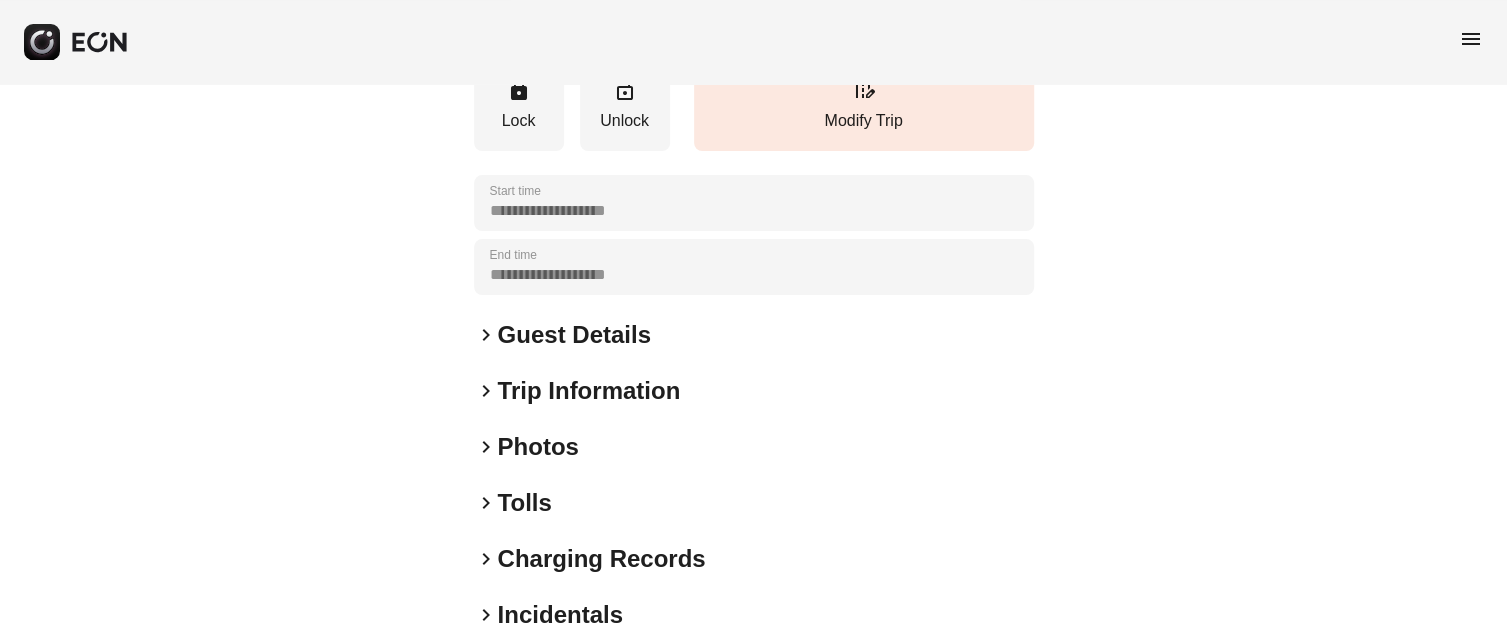 click on "**********" at bounding box center (754, 275) 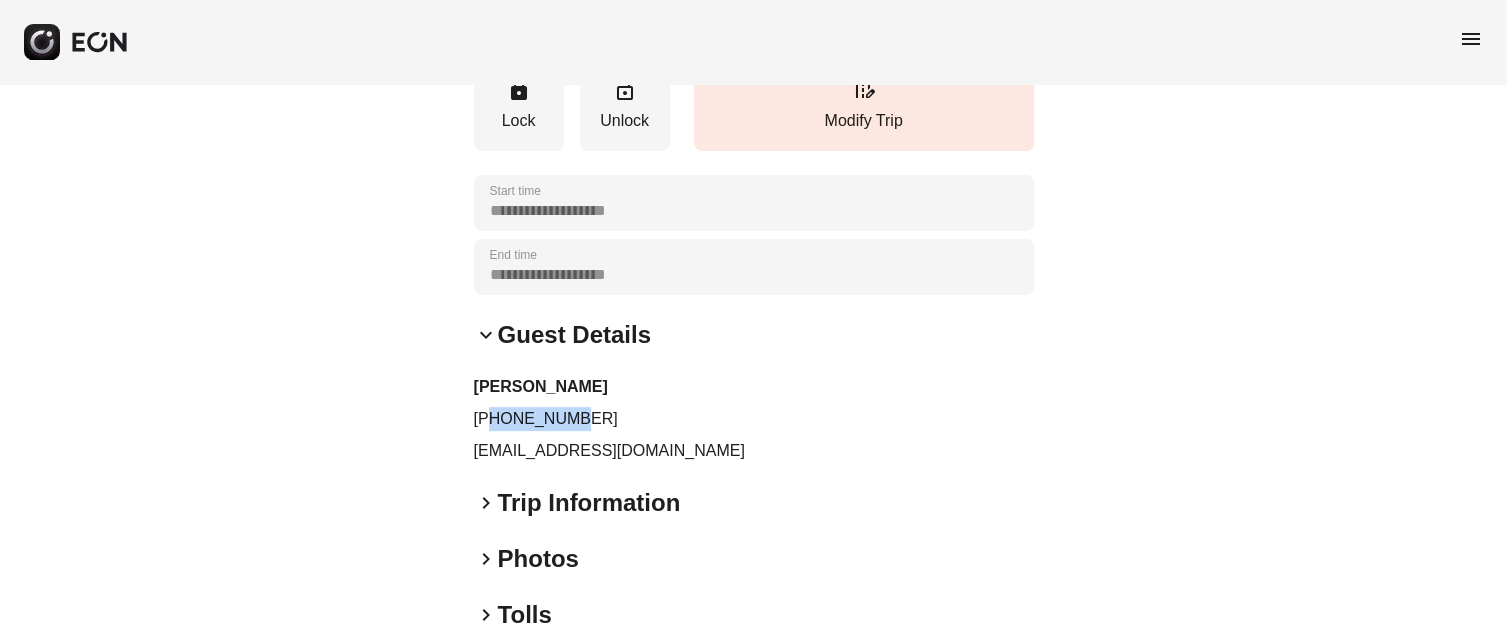 drag, startPoint x: 590, startPoint y: 408, endPoint x: 494, endPoint y: 419, distance: 96.62815 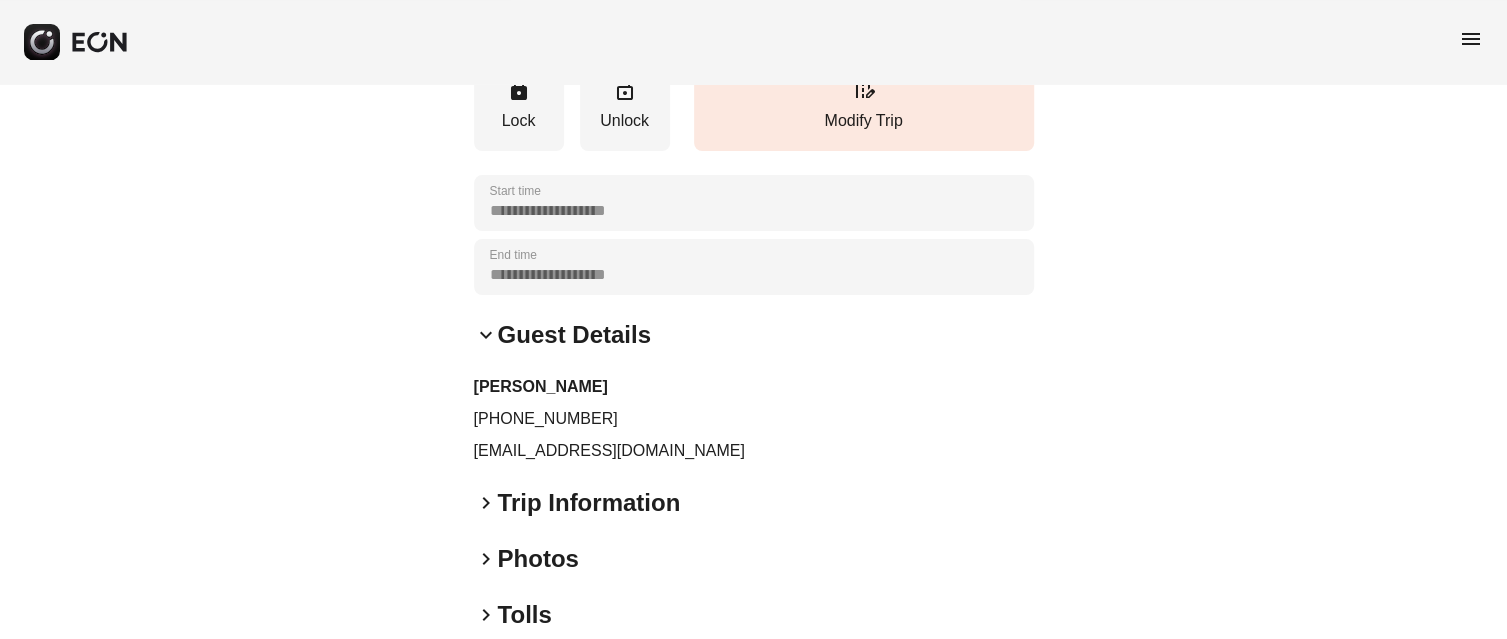 drag, startPoint x: 699, startPoint y: 441, endPoint x: 469, endPoint y: 451, distance: 230.21729 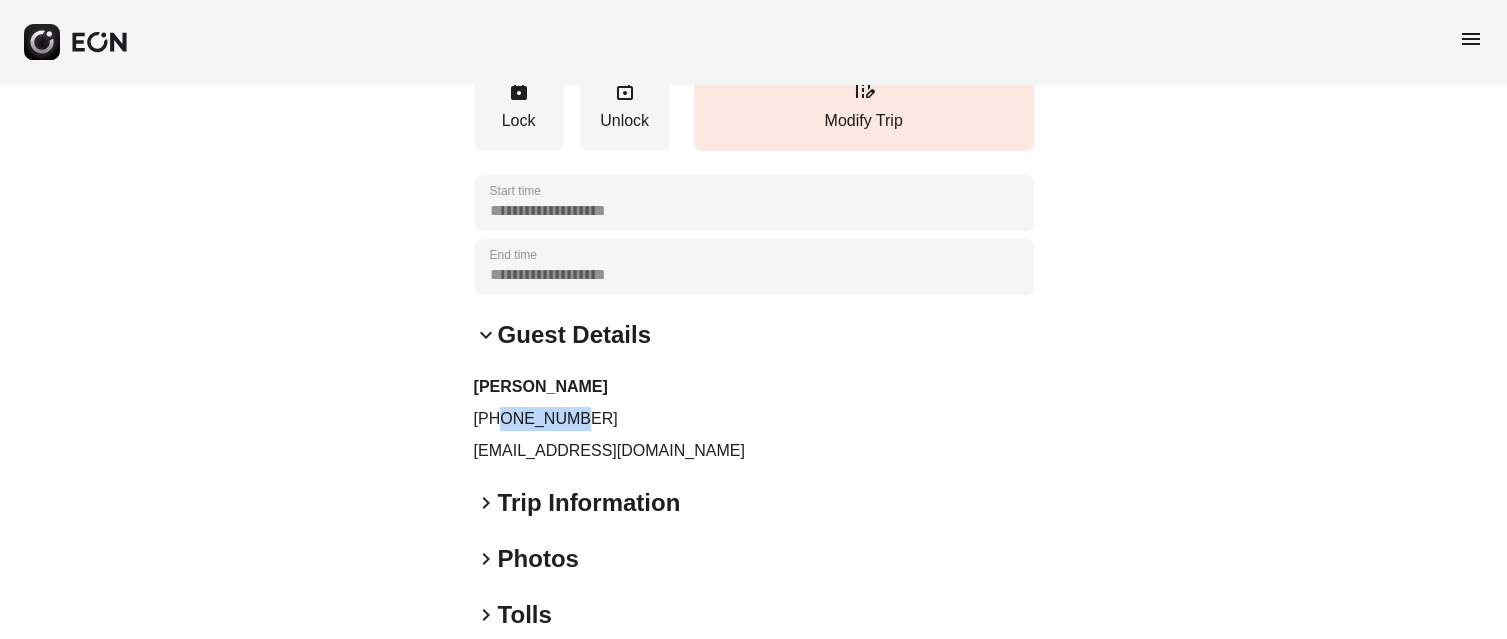 drag, startPoint x: 612, startPoint y: 411, endPoint x: 500, endPoint y: 433, distance: 114.14027 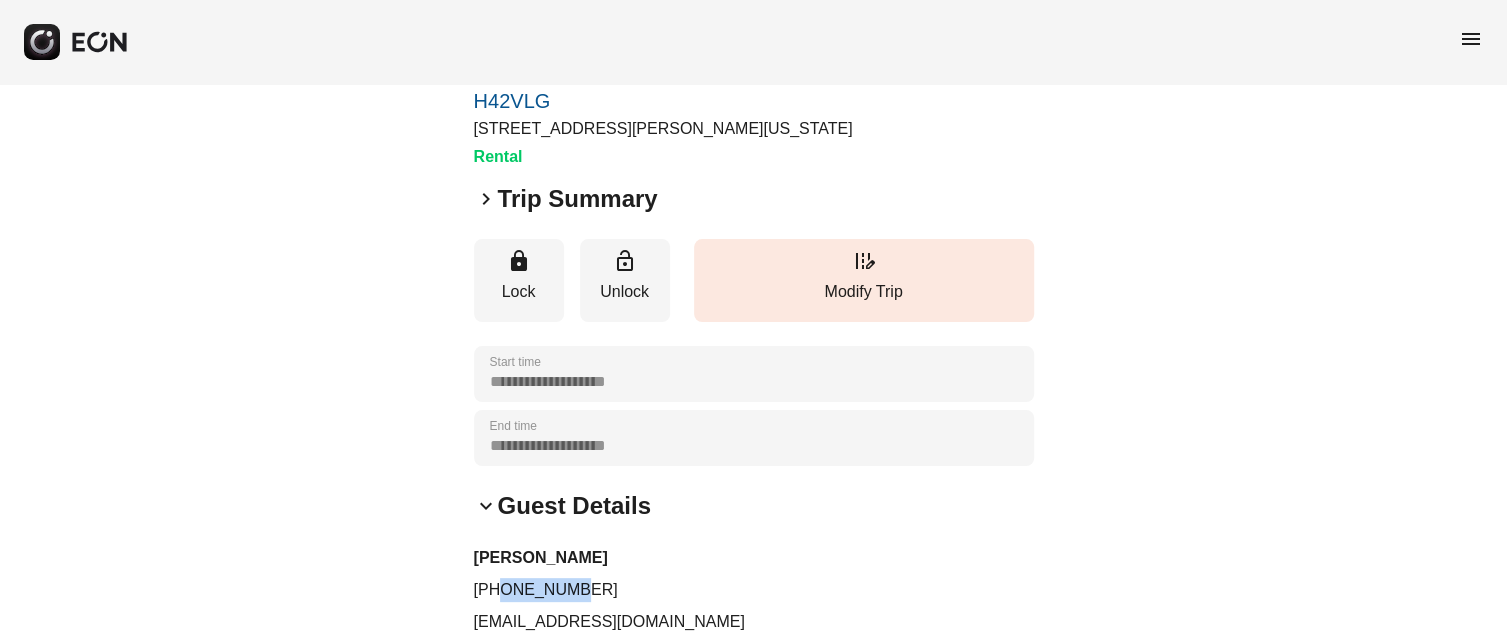scroll, scrollTop: 133, scrollLeft: 0, axis: vertical 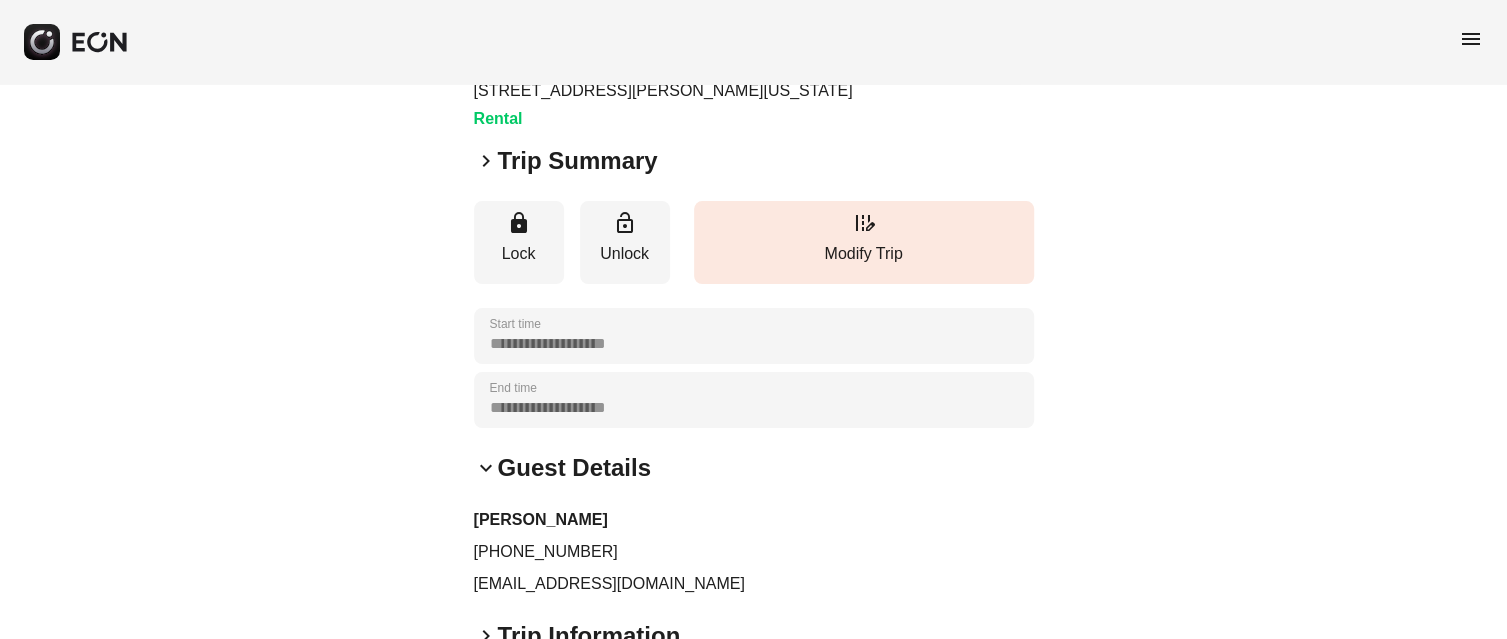 click on "Michael  Bowen +4072869578 michaelbowen++calle@proevnt.com" at bounding box center (754, 552) 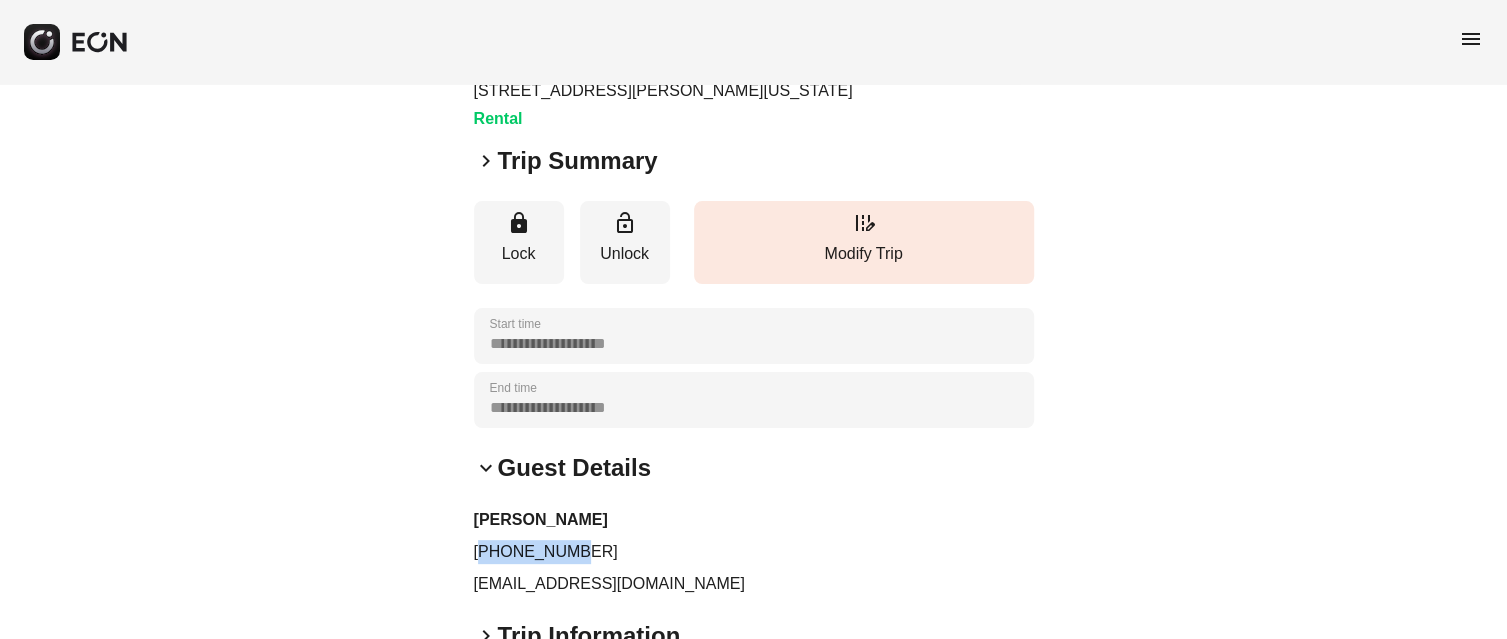 drag, startPoint x: 567, startPoint y: 542, endPoint x: 483, endPoint y: 553, distance: 84.71718 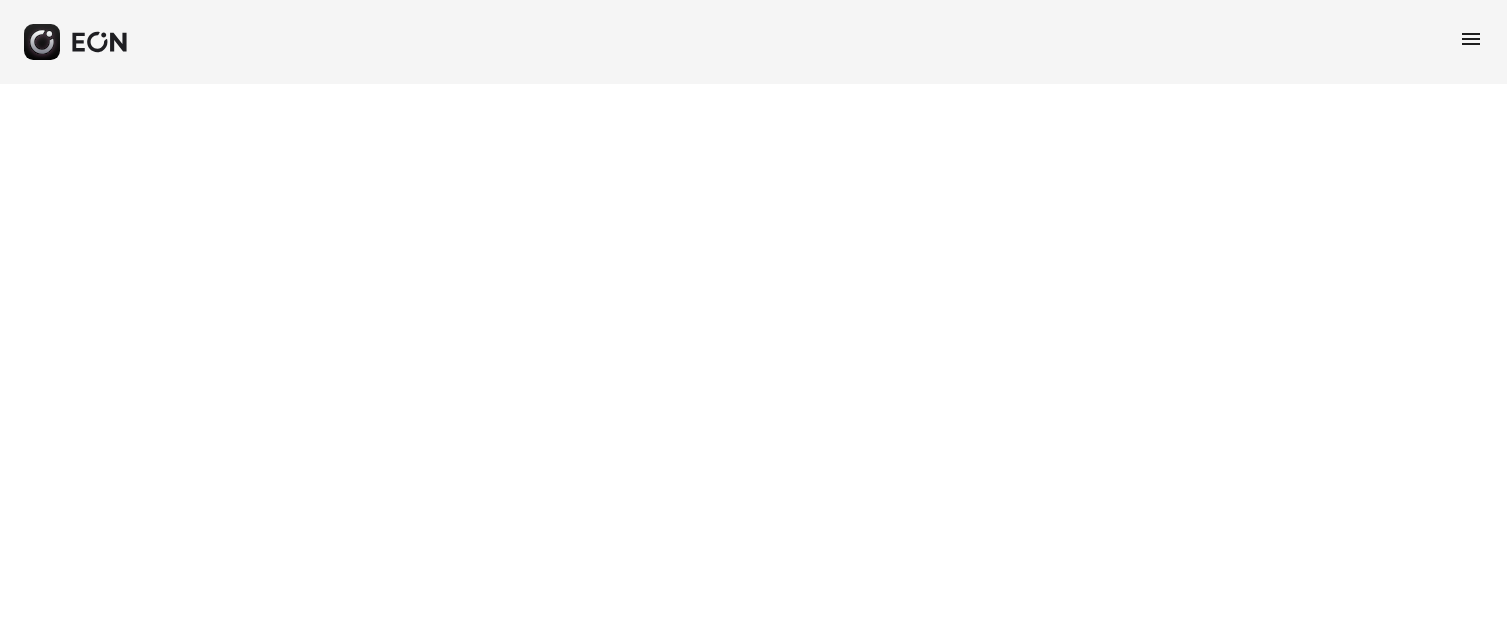 scroll, scrollTop: 0, scrollLeft: 0, axis: both 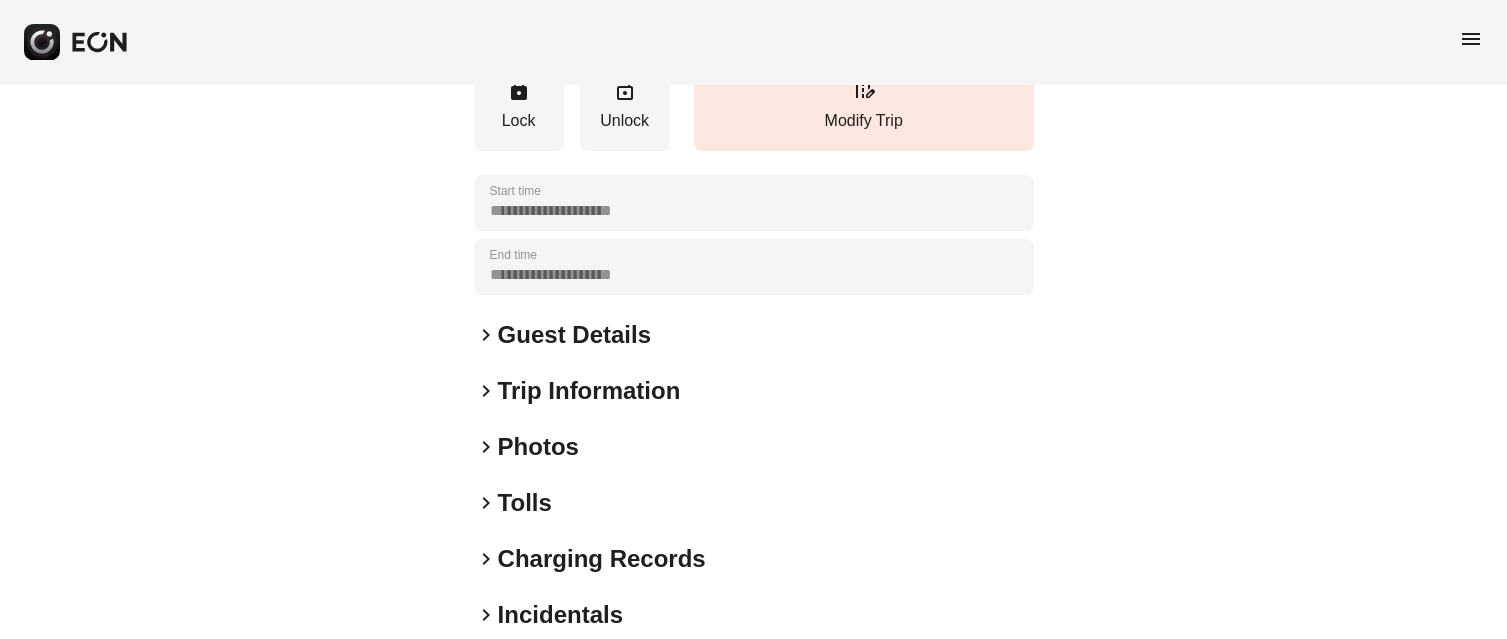 click on "Photos" at bounding box center (538, 447) 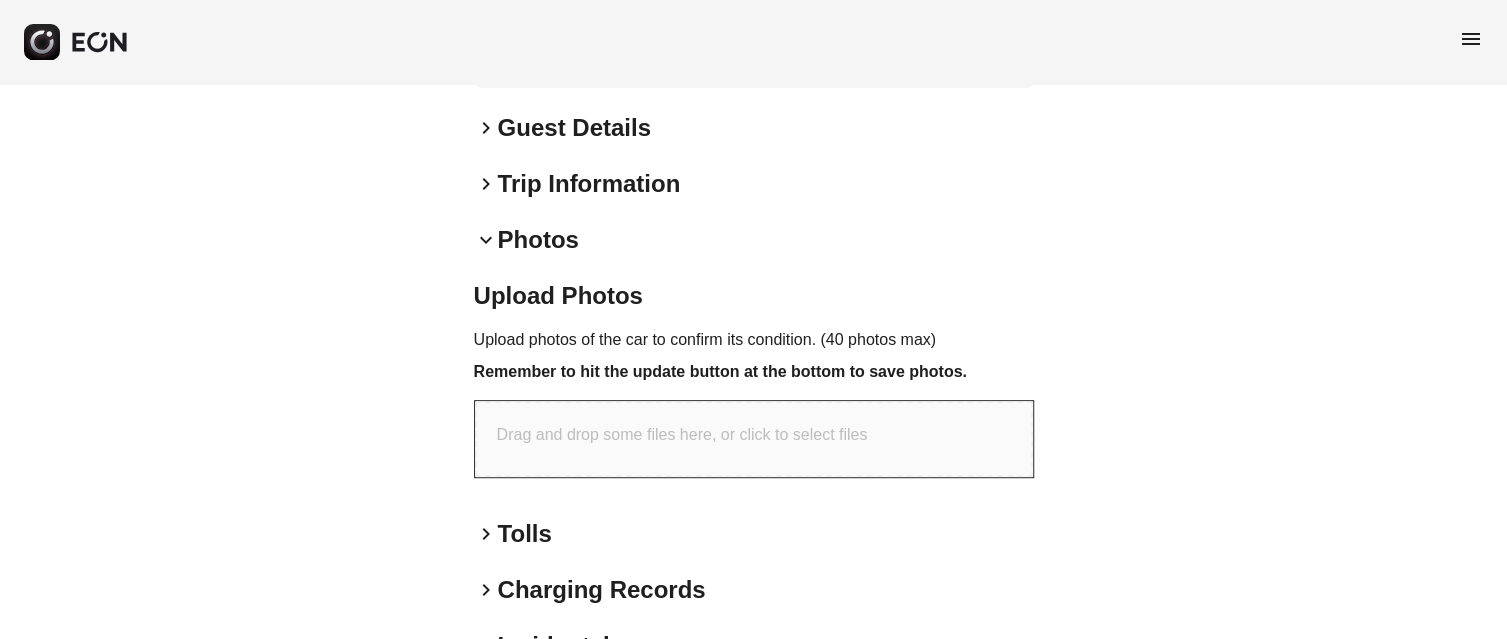 scroll, scrollTop: 533, scrollLeft: 0, axis: vertical 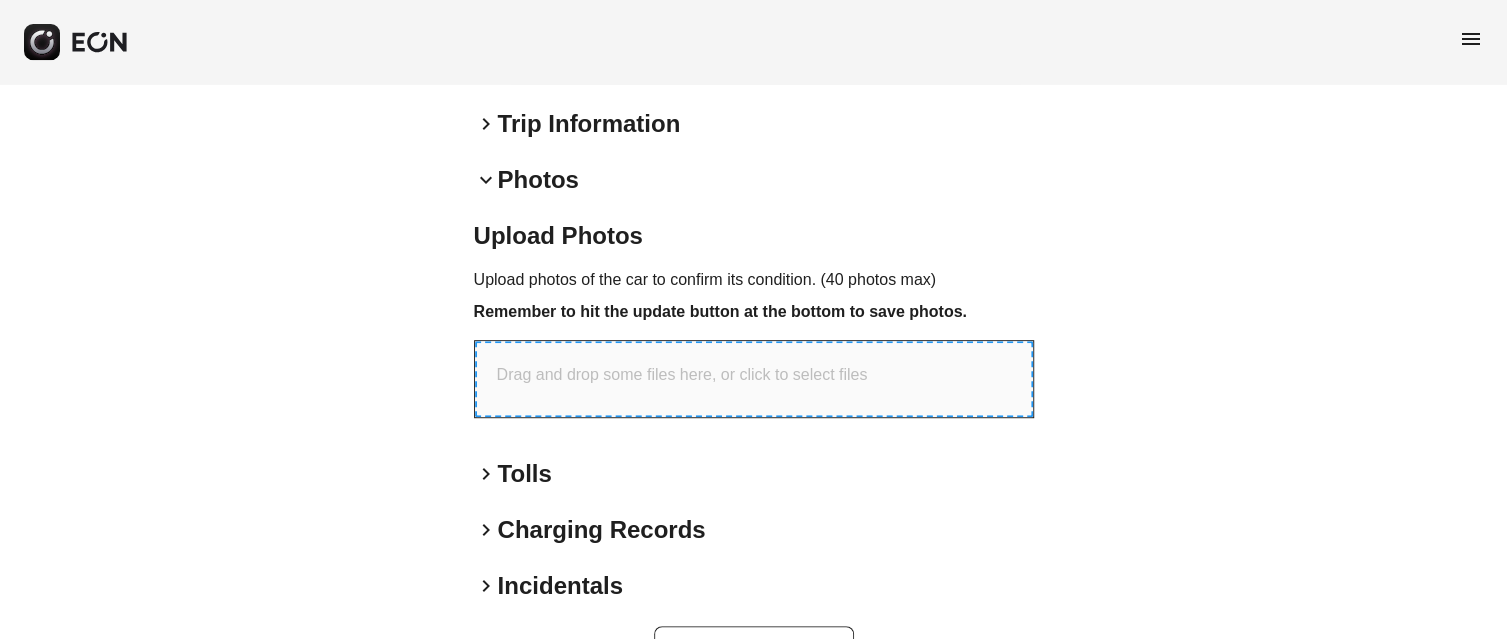 click on "Drag and drop some files here, or click to select files" at bounding box center (682, 375) 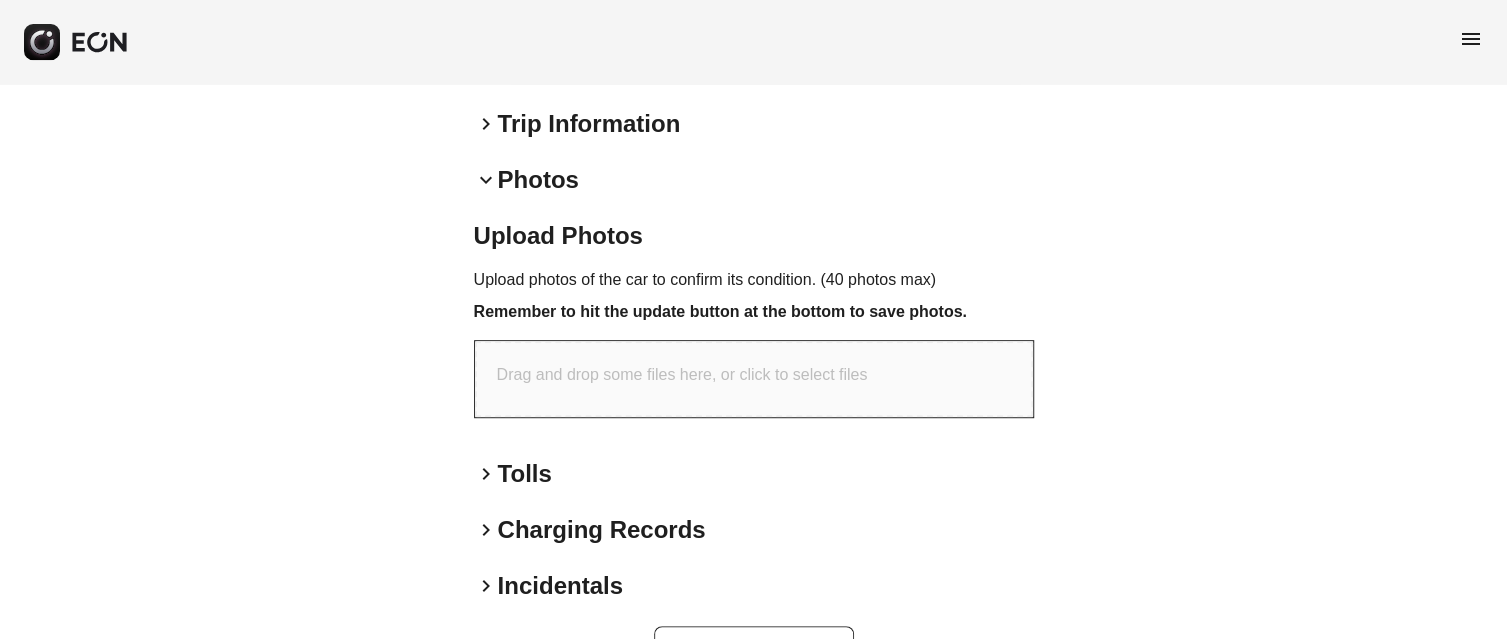 type on "**********" 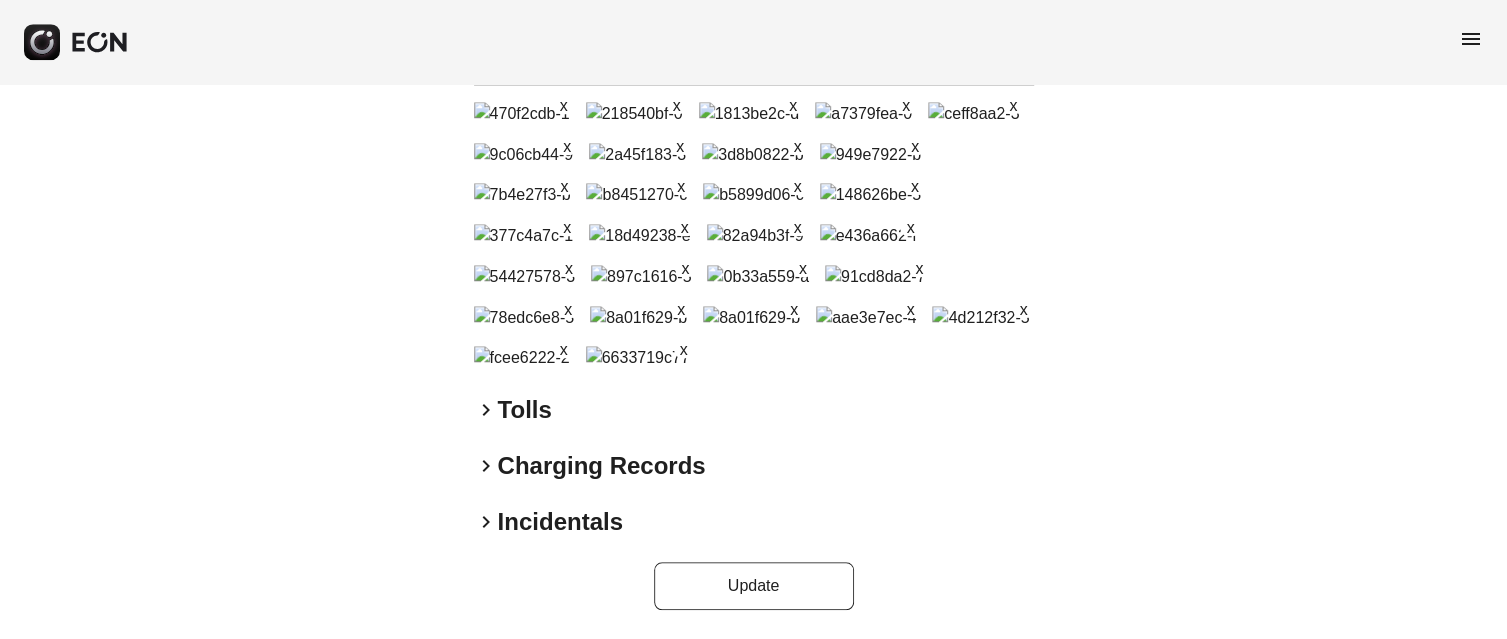scroll, scrollTop: 1199, scrollLeft: 0, axis: vertical 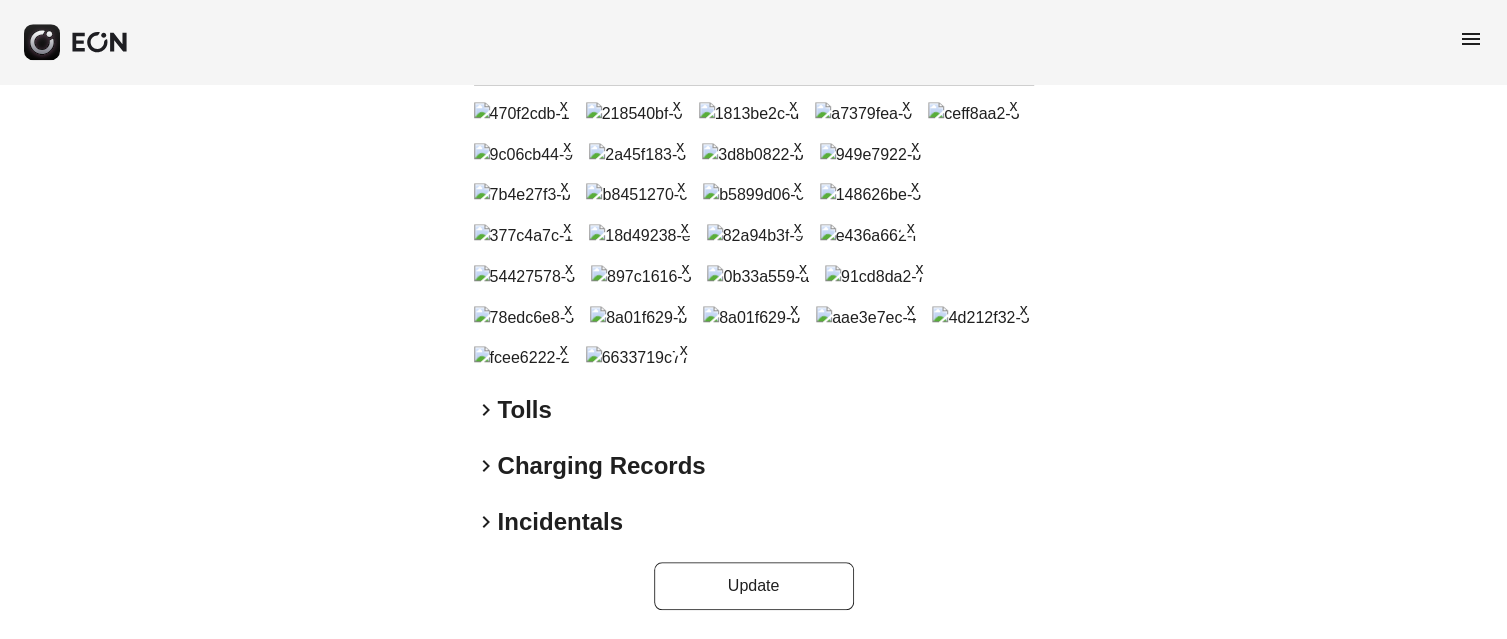 click on "x" at bounding box center [684, 348] 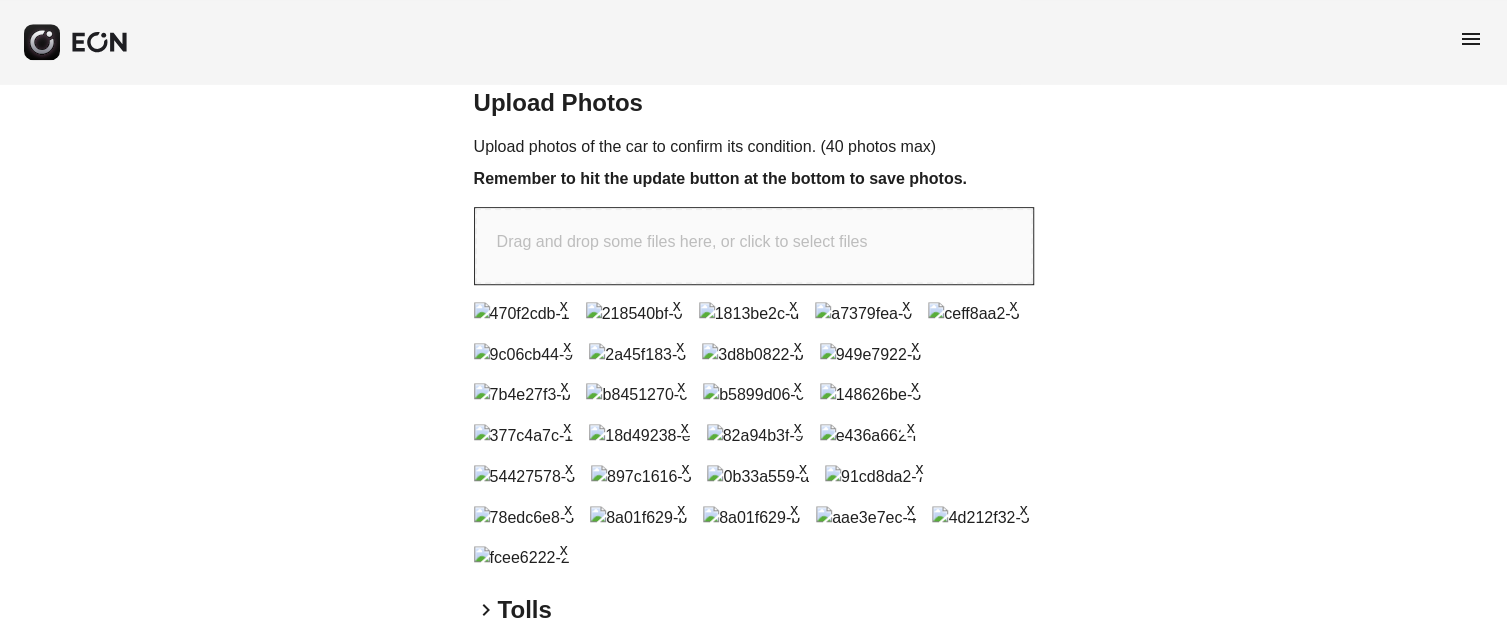 scroll, scrollTop: 0, scrollLeft: 0, axis: both 